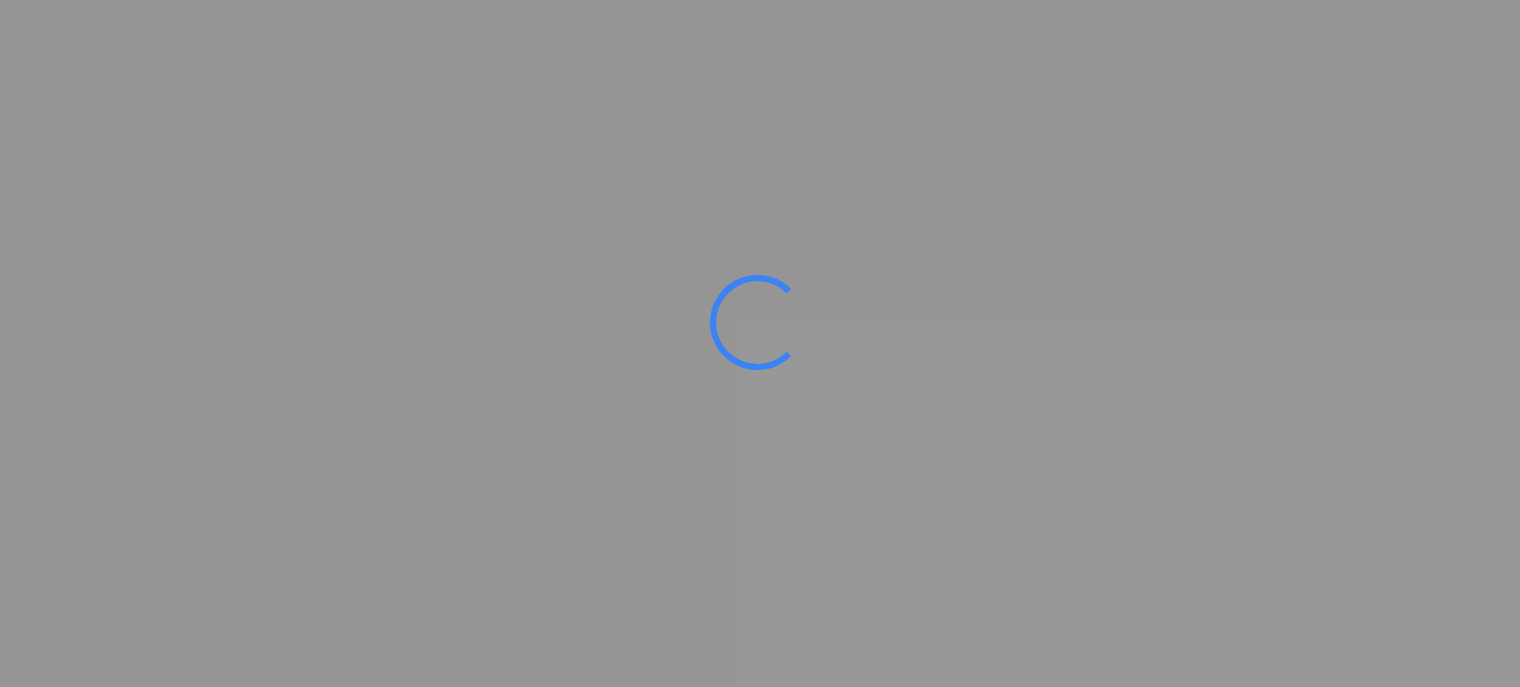 scroll, scrollTop: 0, scrollLeft: 0, axis: both 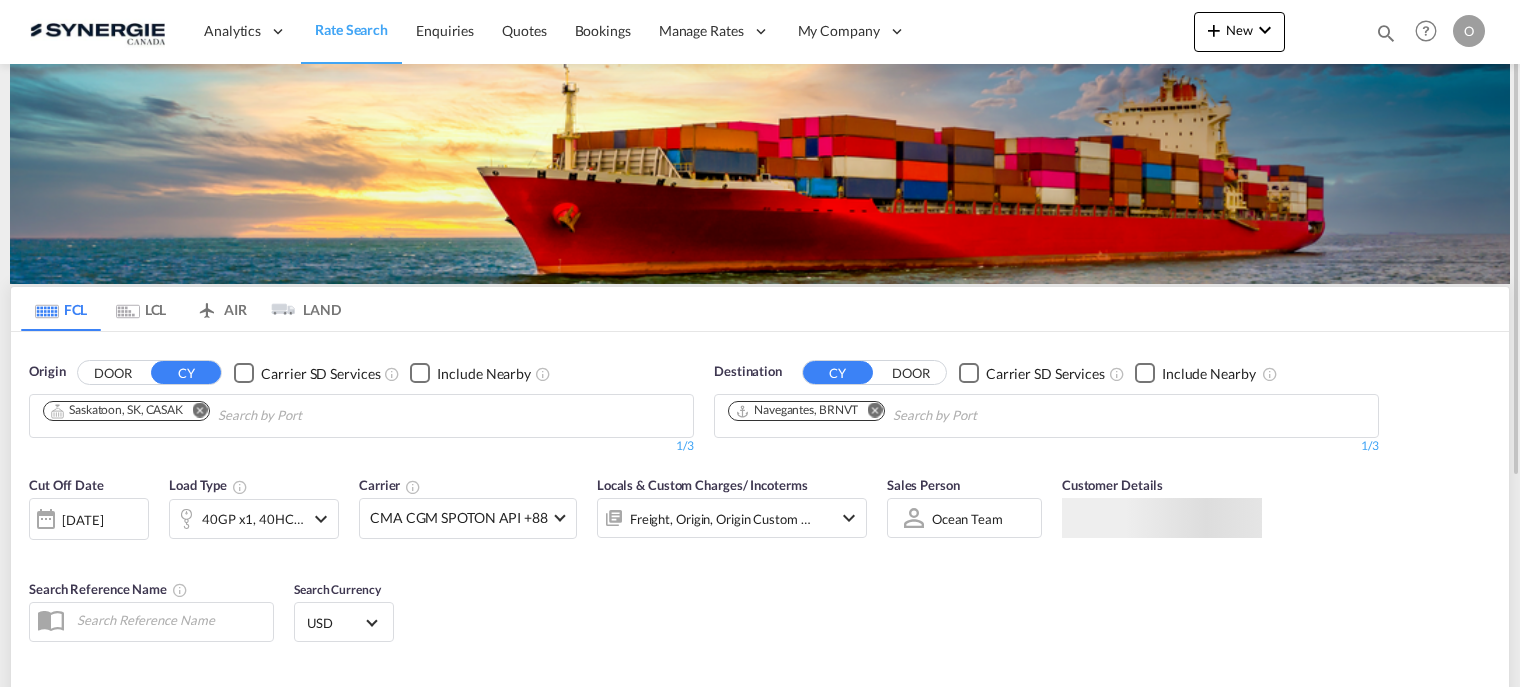 click at bounding box center (1386, 33) 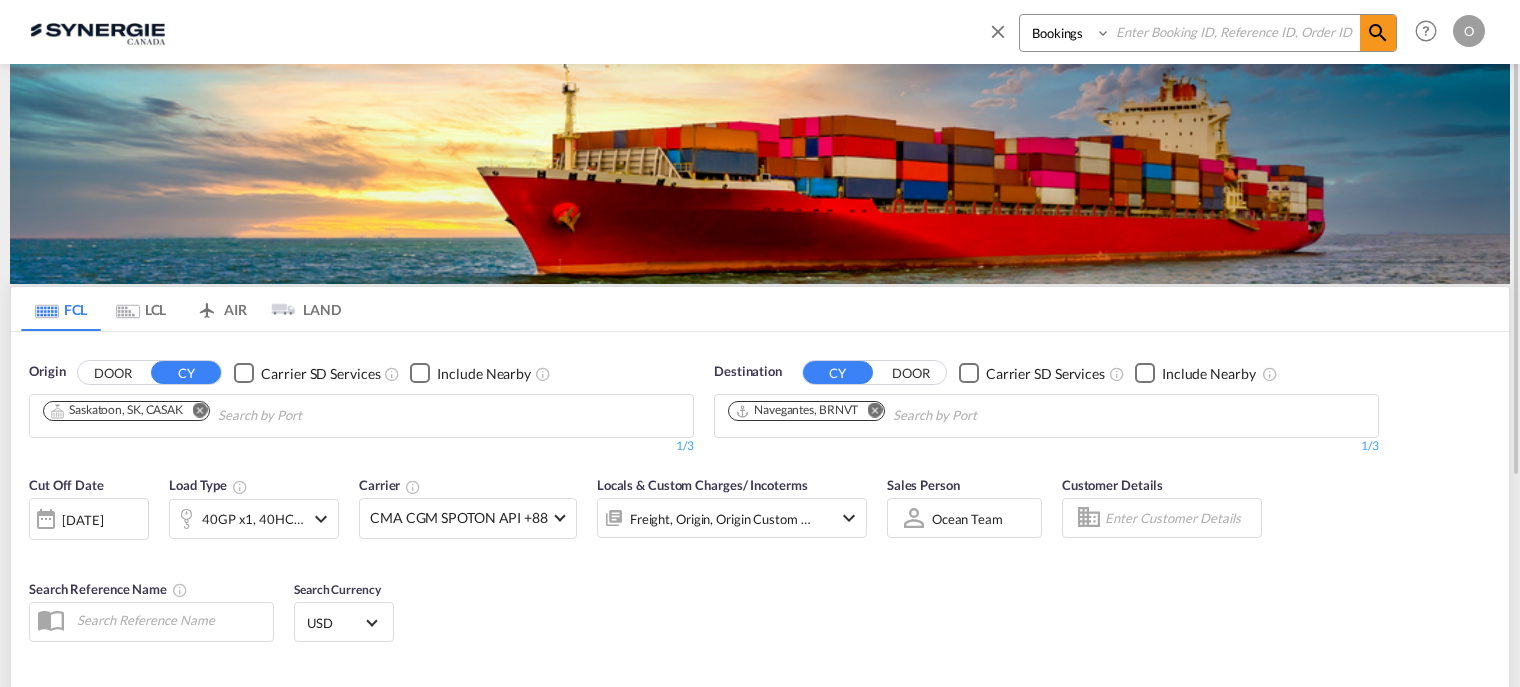 click at bounding box center [1235, 32] 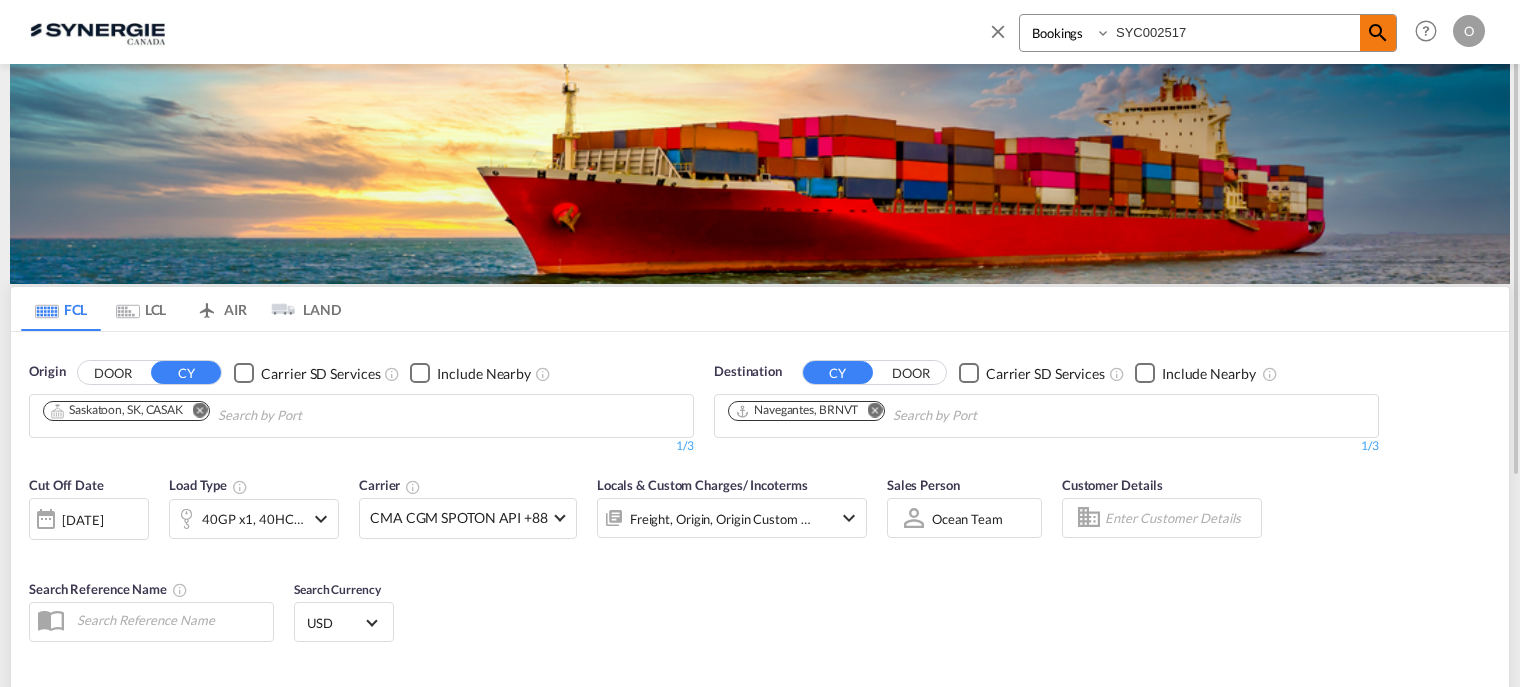 type on "SYC002517" 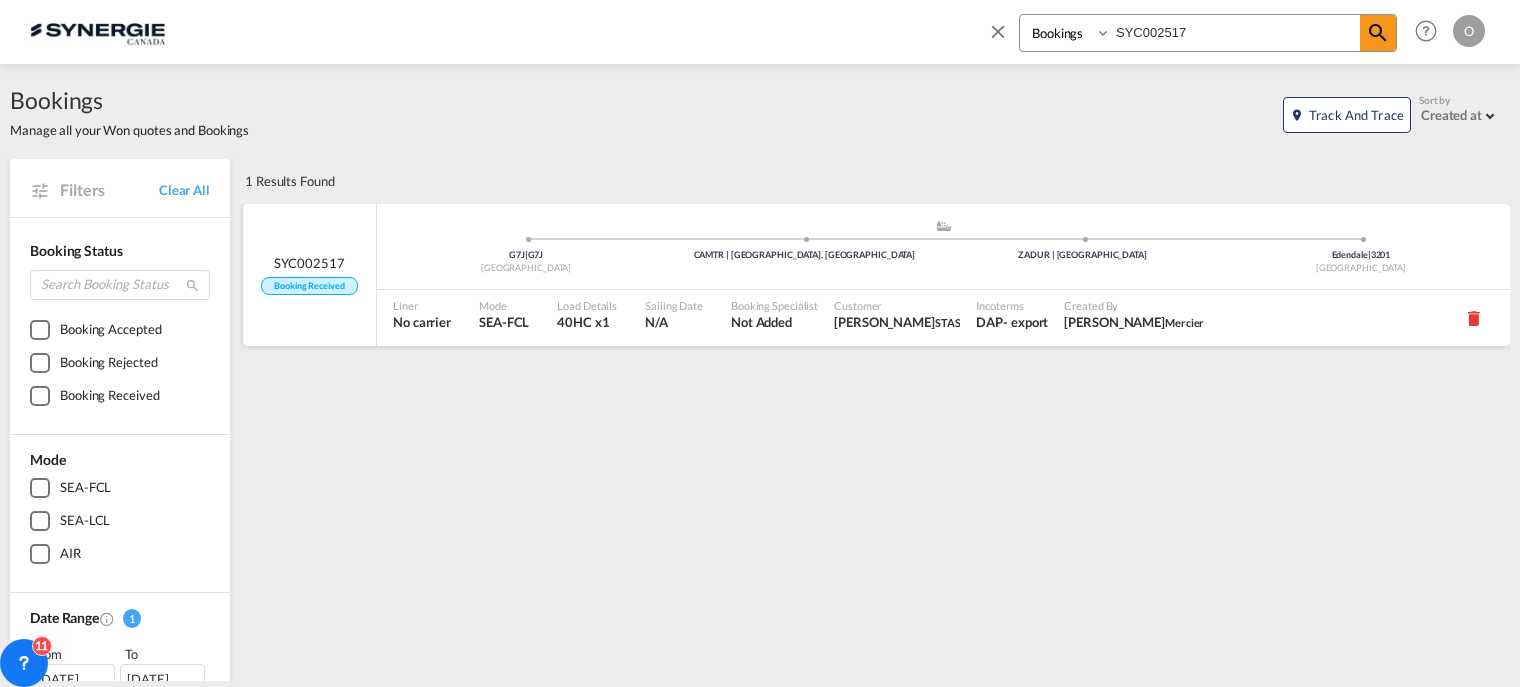 click on "N/A" at bounding box center (674, 322) 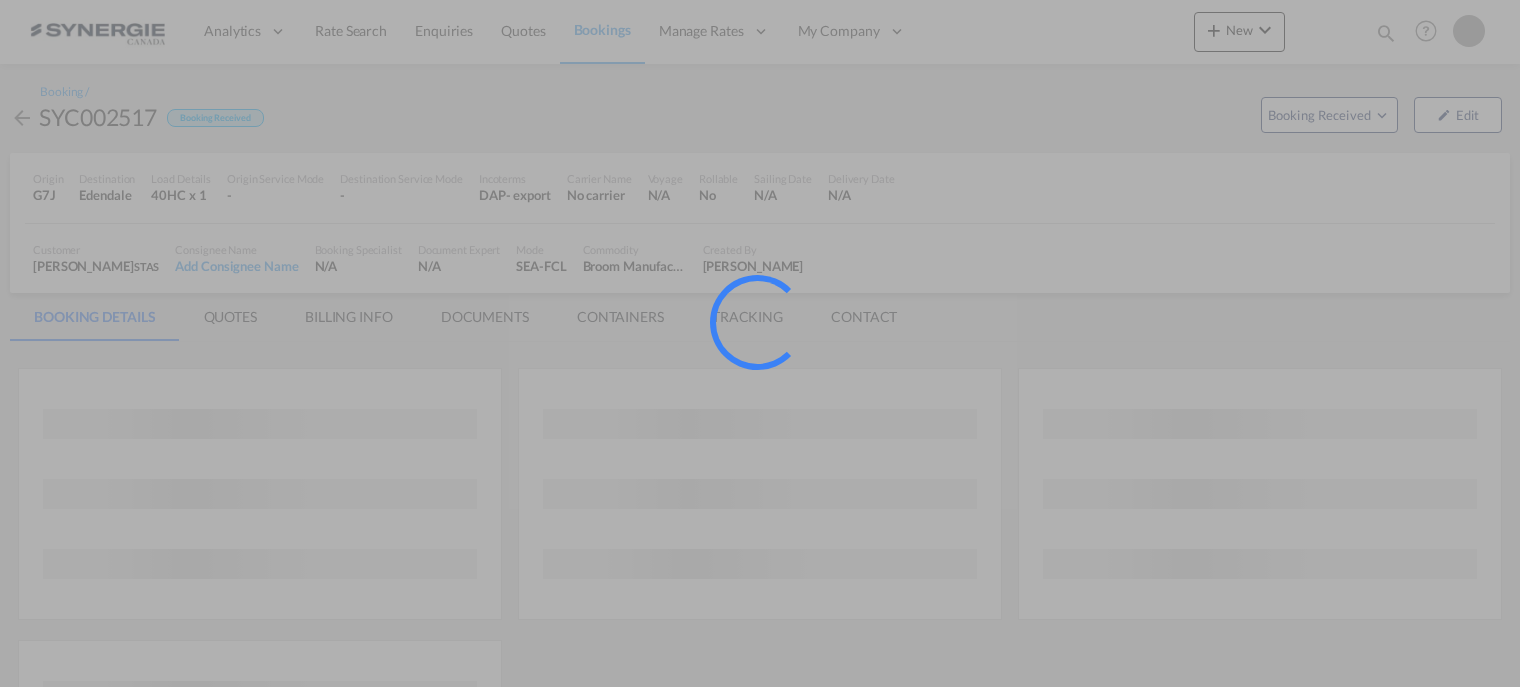 scroll, scrollTop: 0, scrollLeft: 0, axis: both 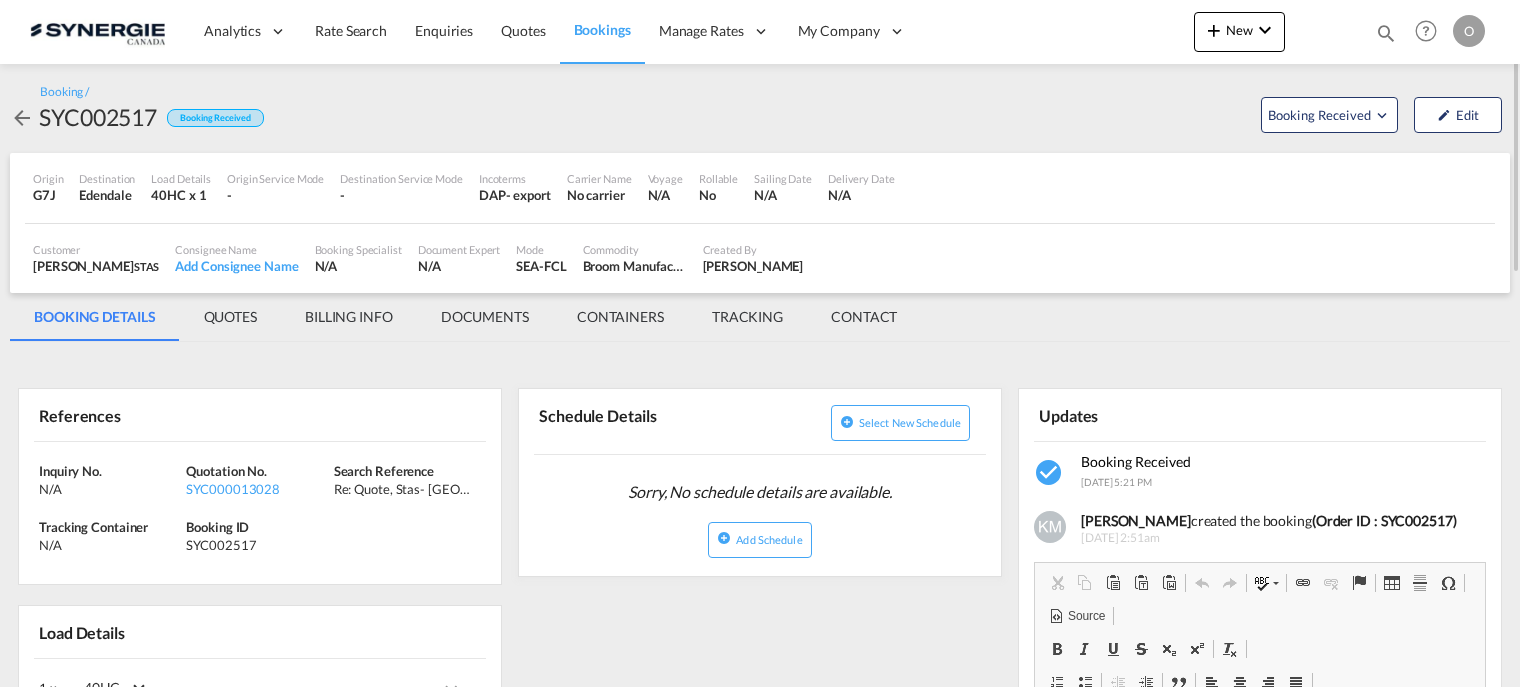 click on "QUOTES" at bounding box center (230, 317) 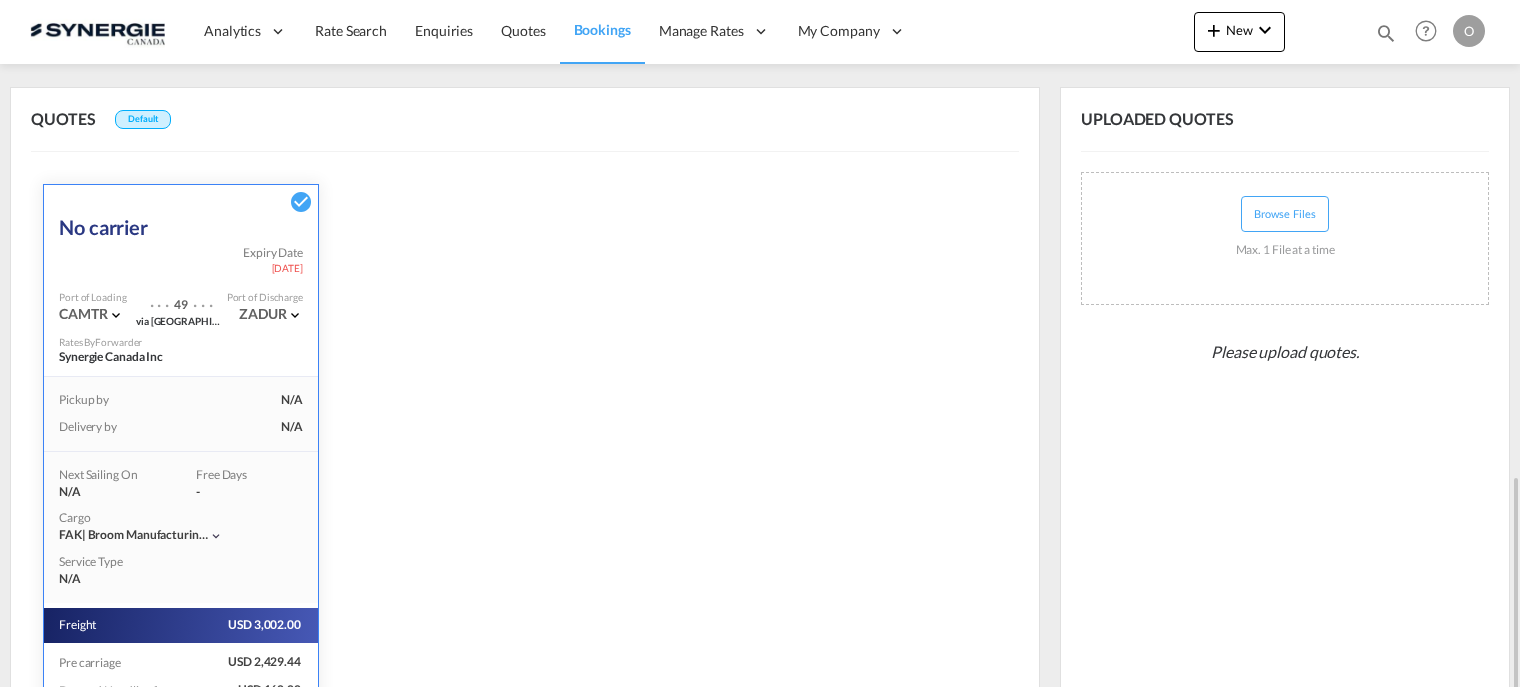 scroll, scrollTop: 552, scrollLeft: 0, axis: vertical 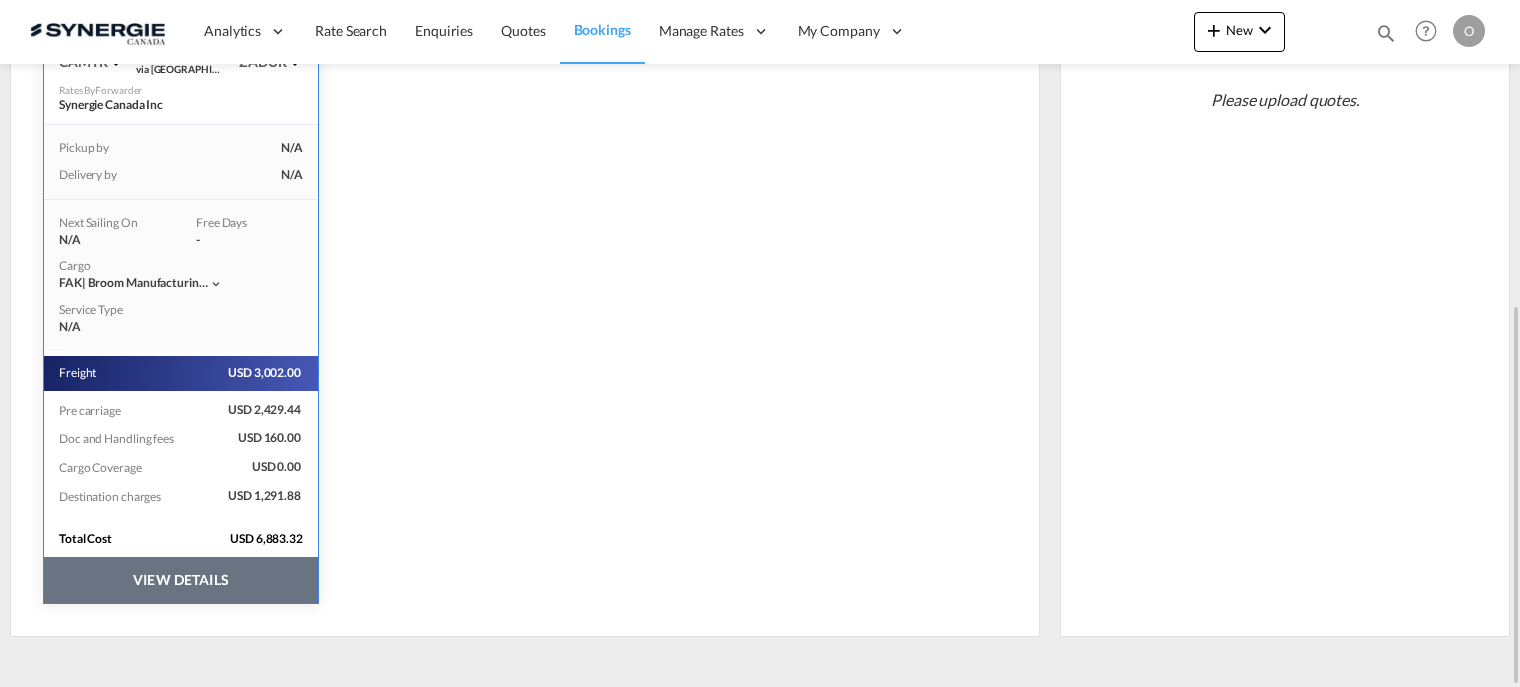 click on "VIEW DETAILS" at bounding box center (181, 580) 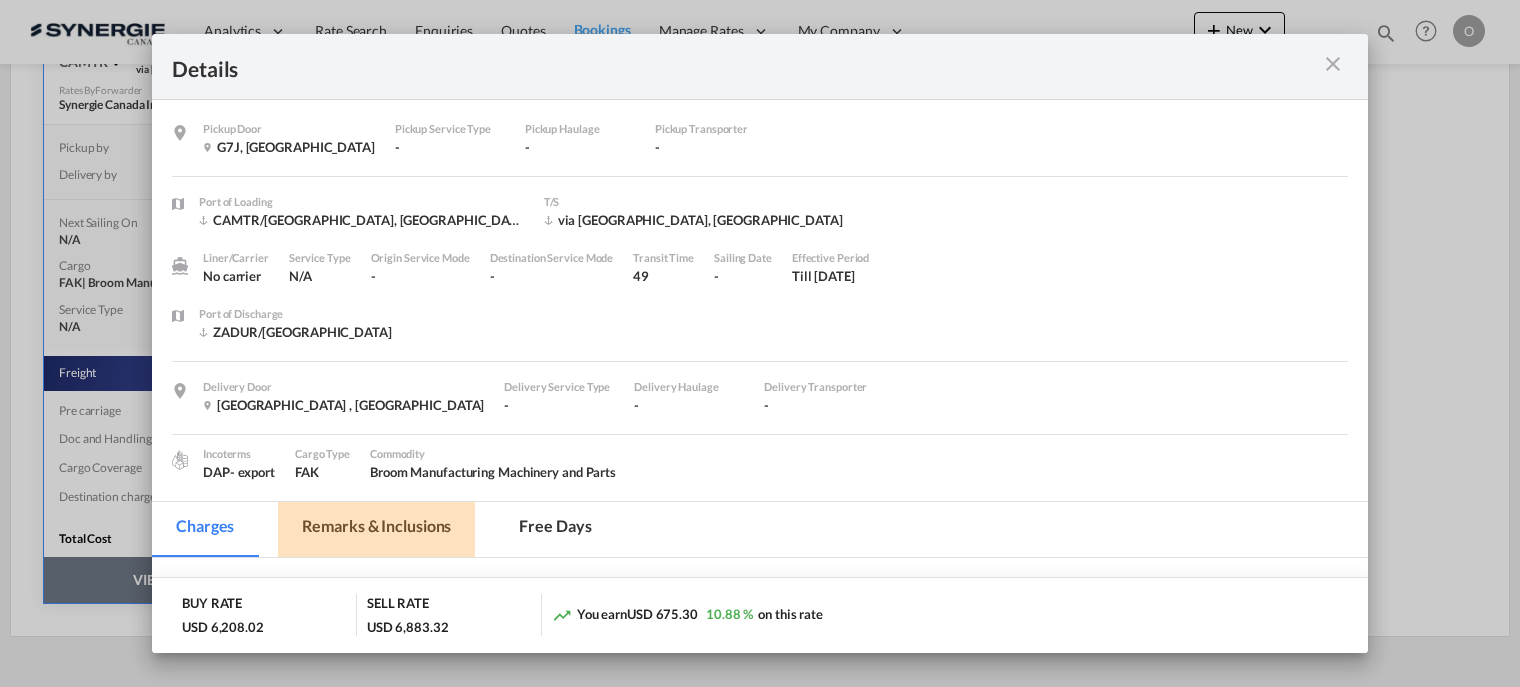 click on "Remarks & Inclusions" at bounding box center (376, 529) 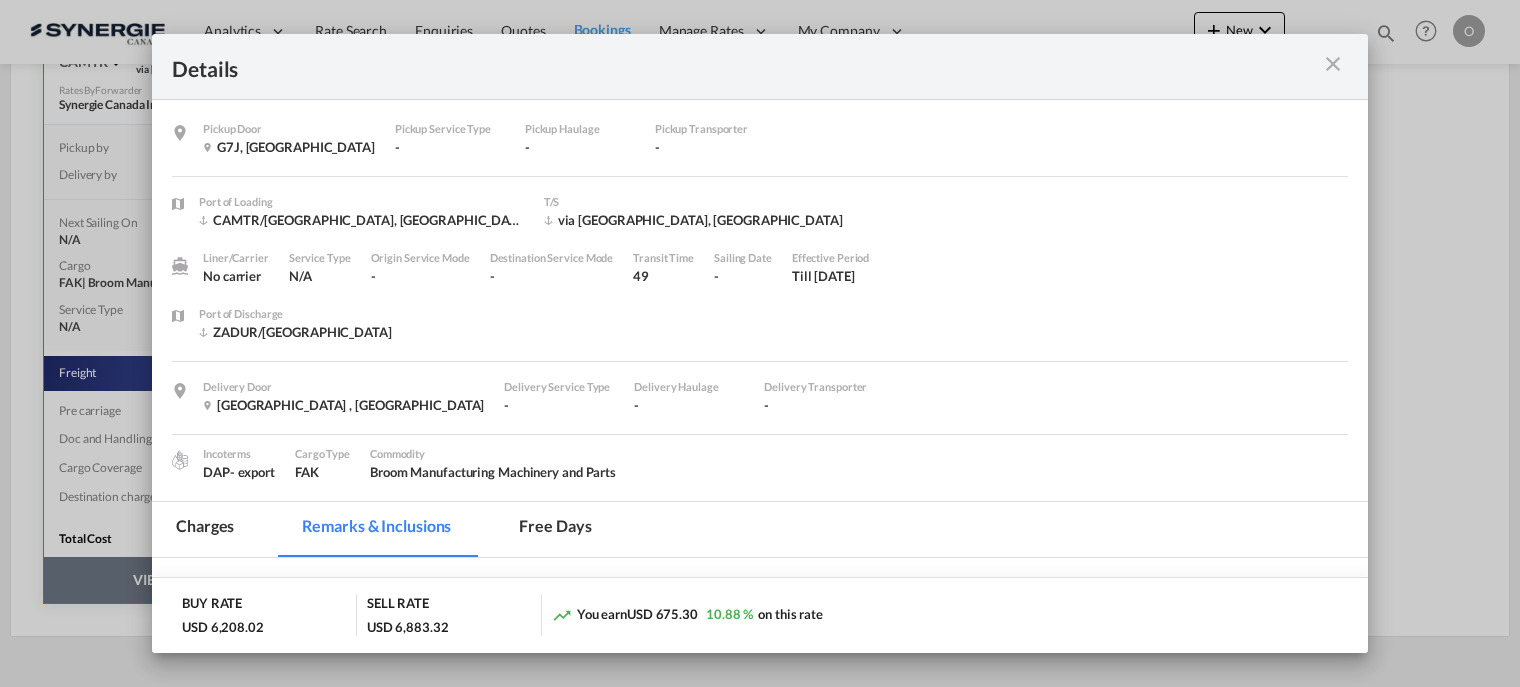 scroll, scrollTop: 0, scrollLeft: 0, axis: both 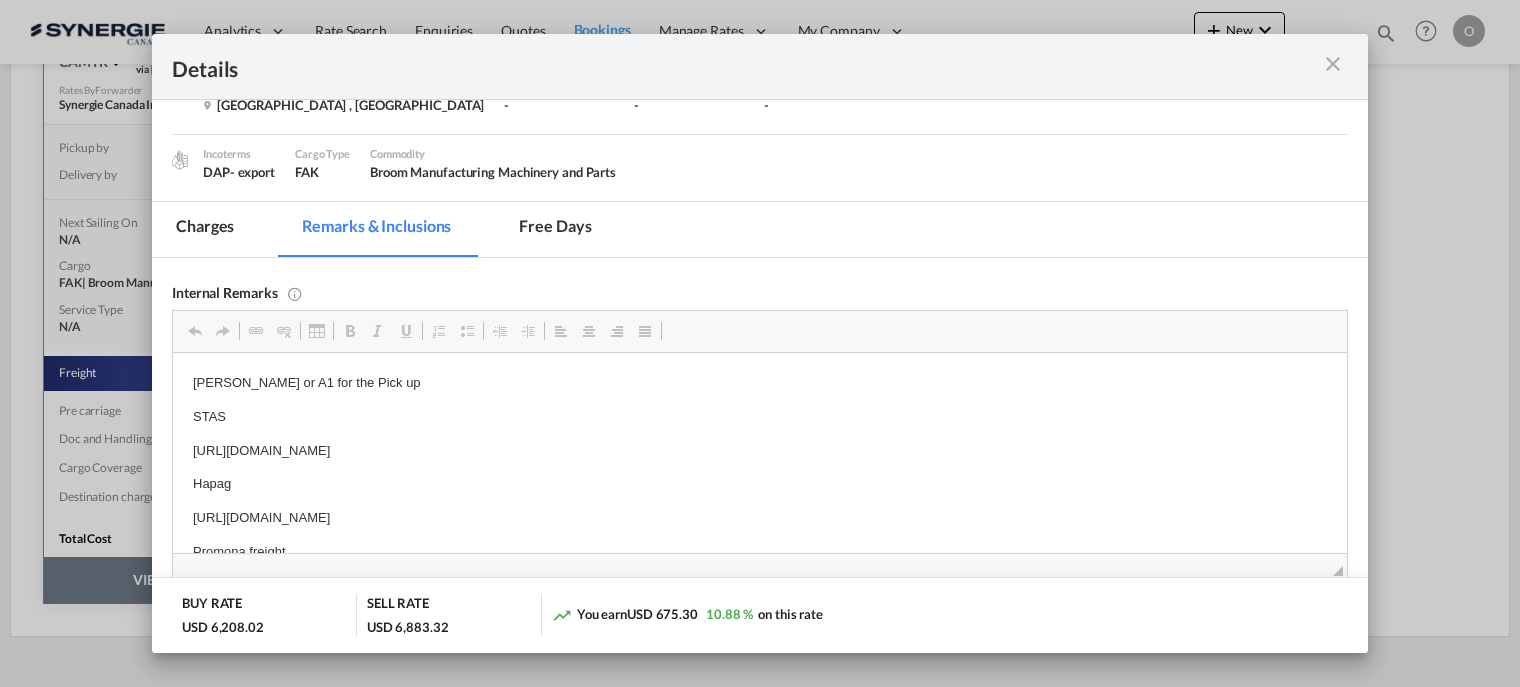 drag, startPoint x: 1032, startPoint y: 63, endPoint x: 3051, endPoint y: 68, distance: 2019.0062 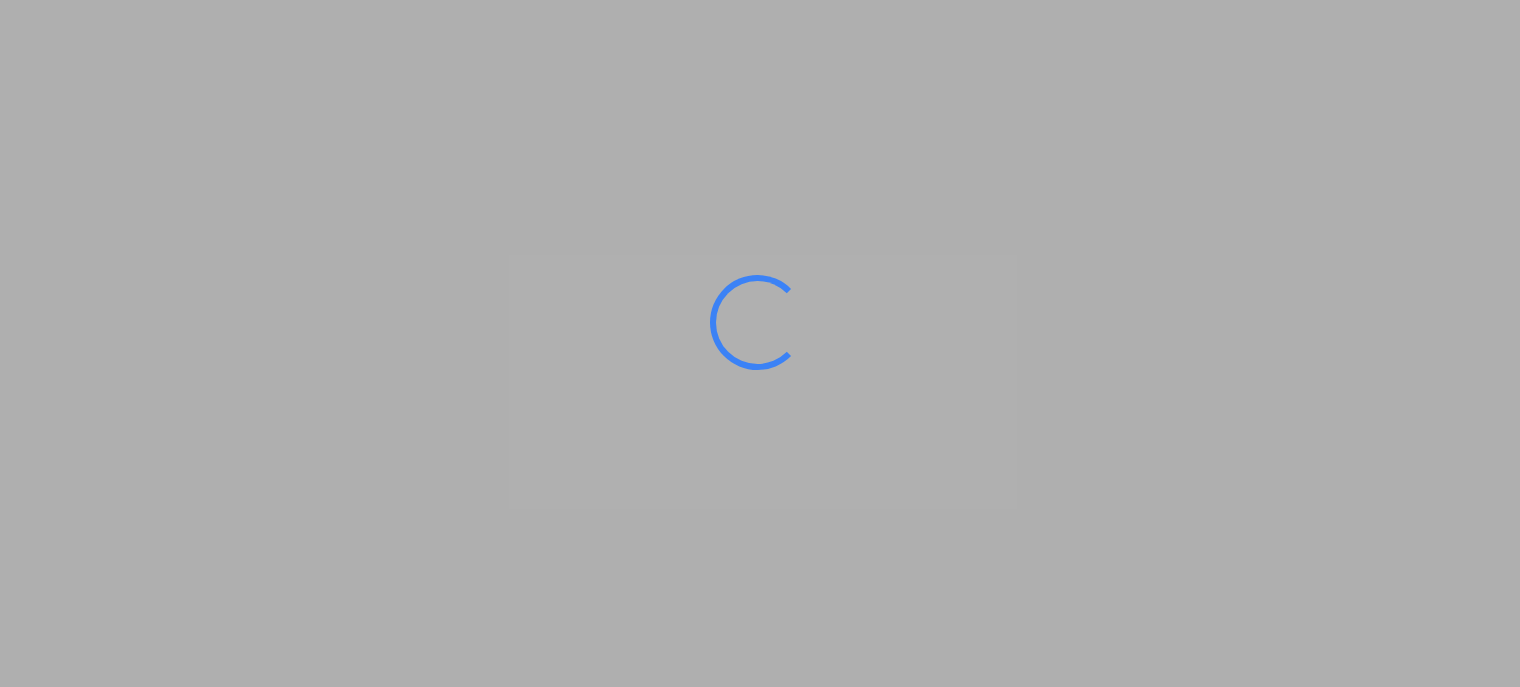 scroll, scrollTop: 0, scrollLeft: 0, axis: both 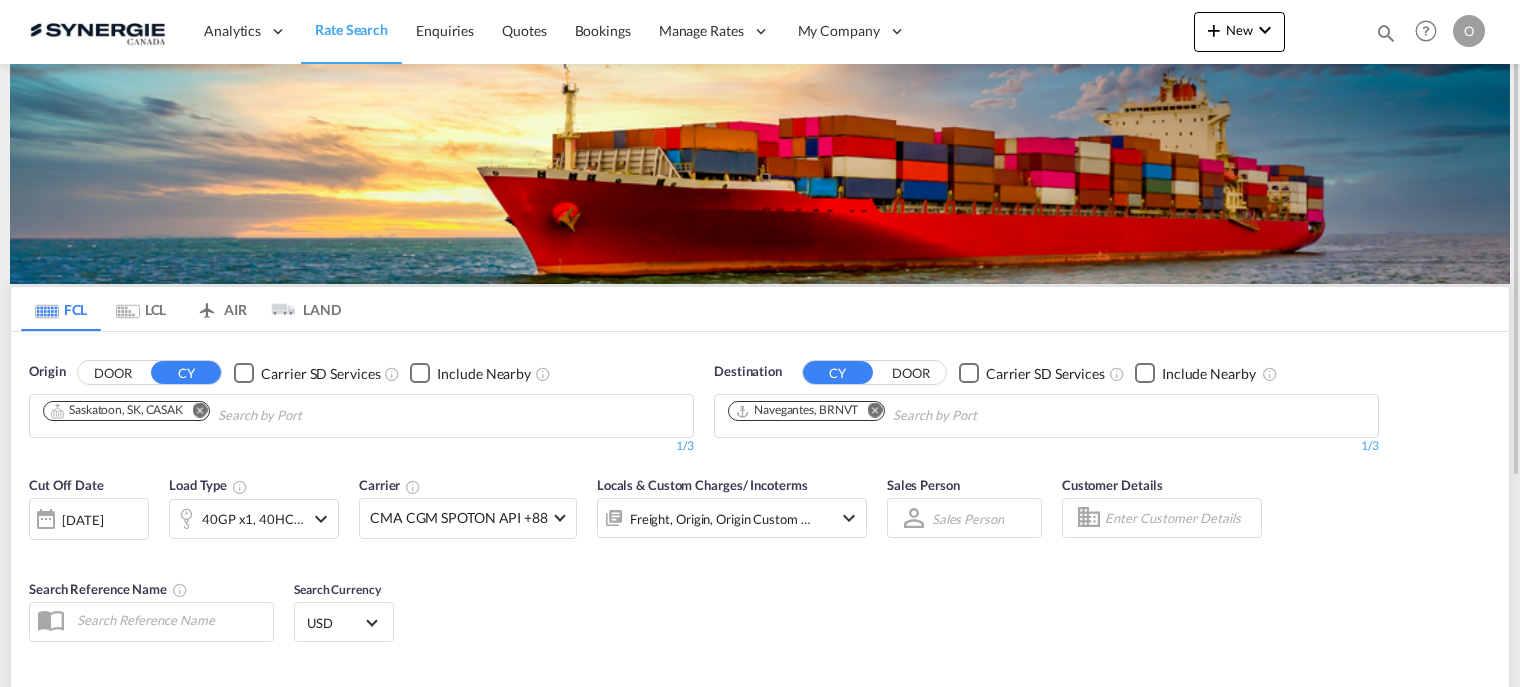 click at bounding box center [1386, 33] 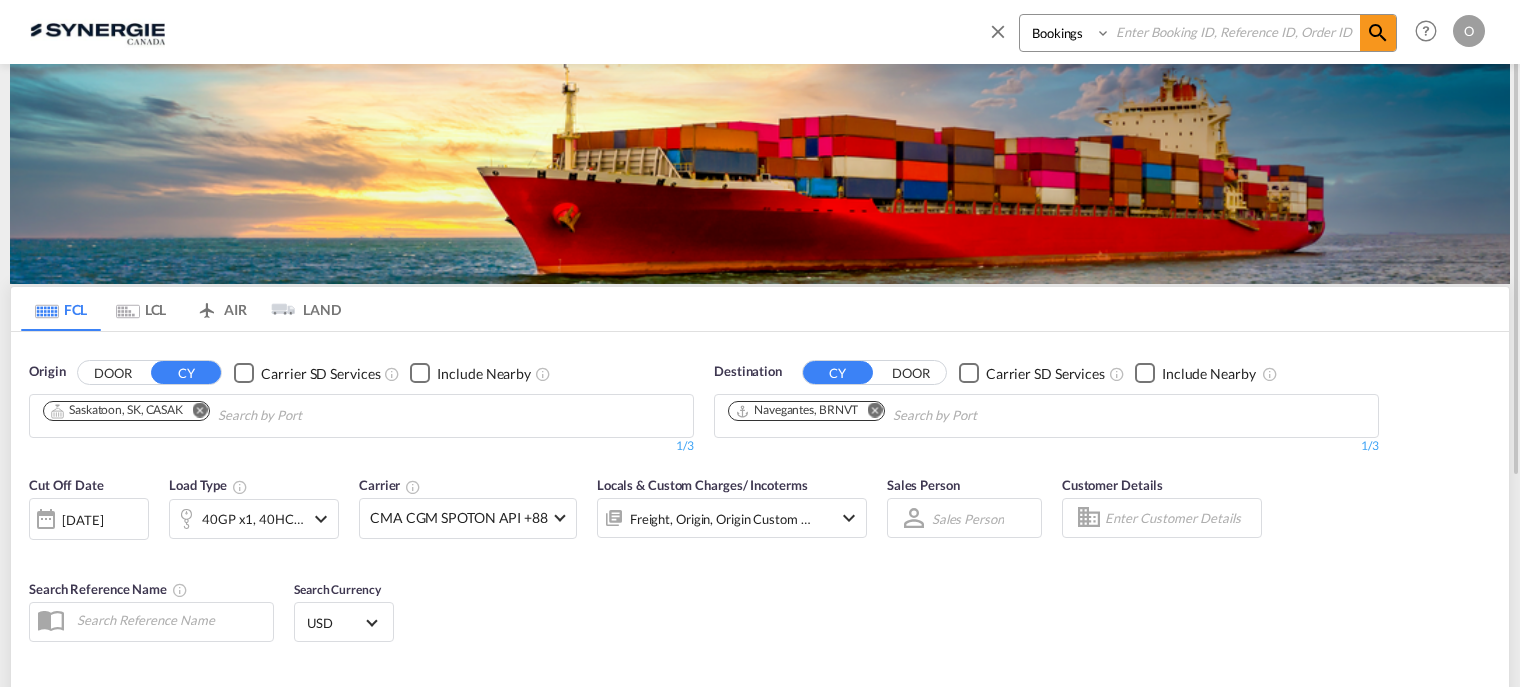 paste on "SYC000013403" 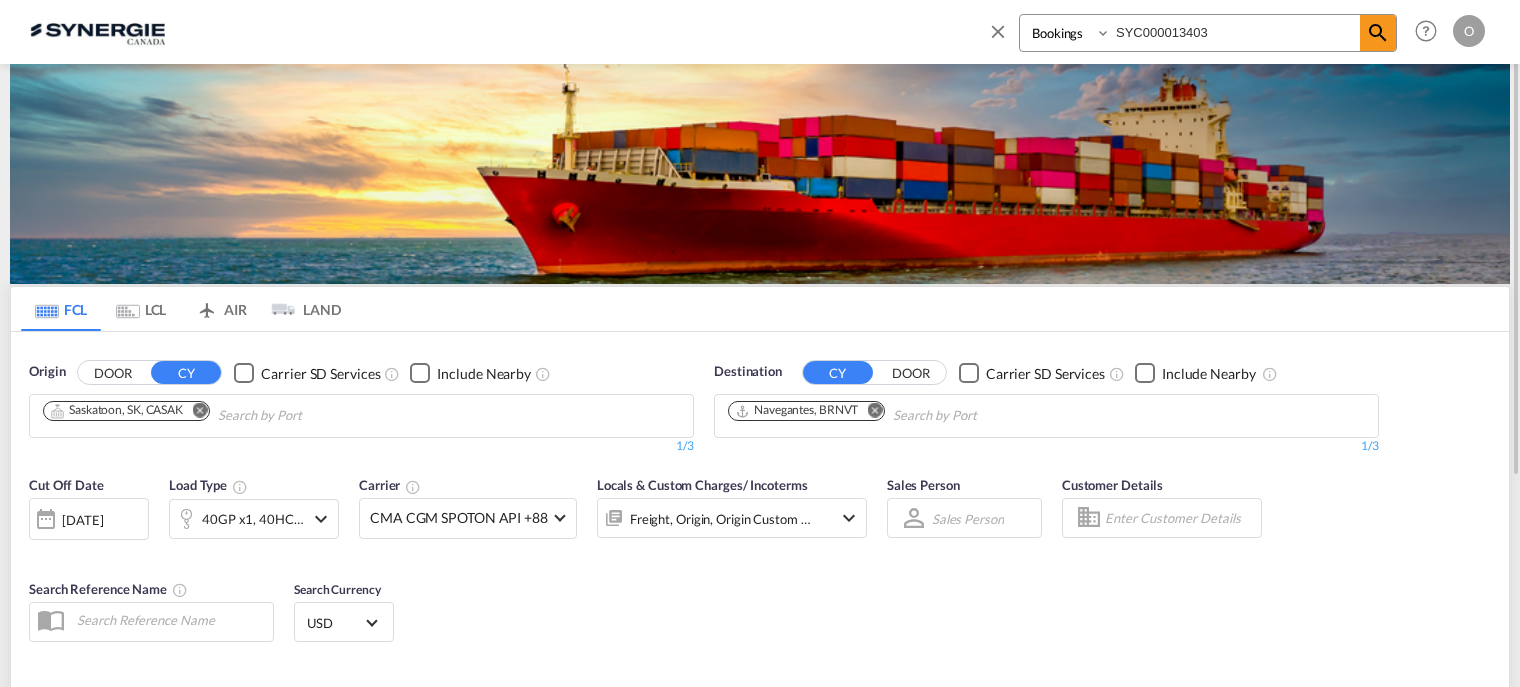 type on "SYC000013403" 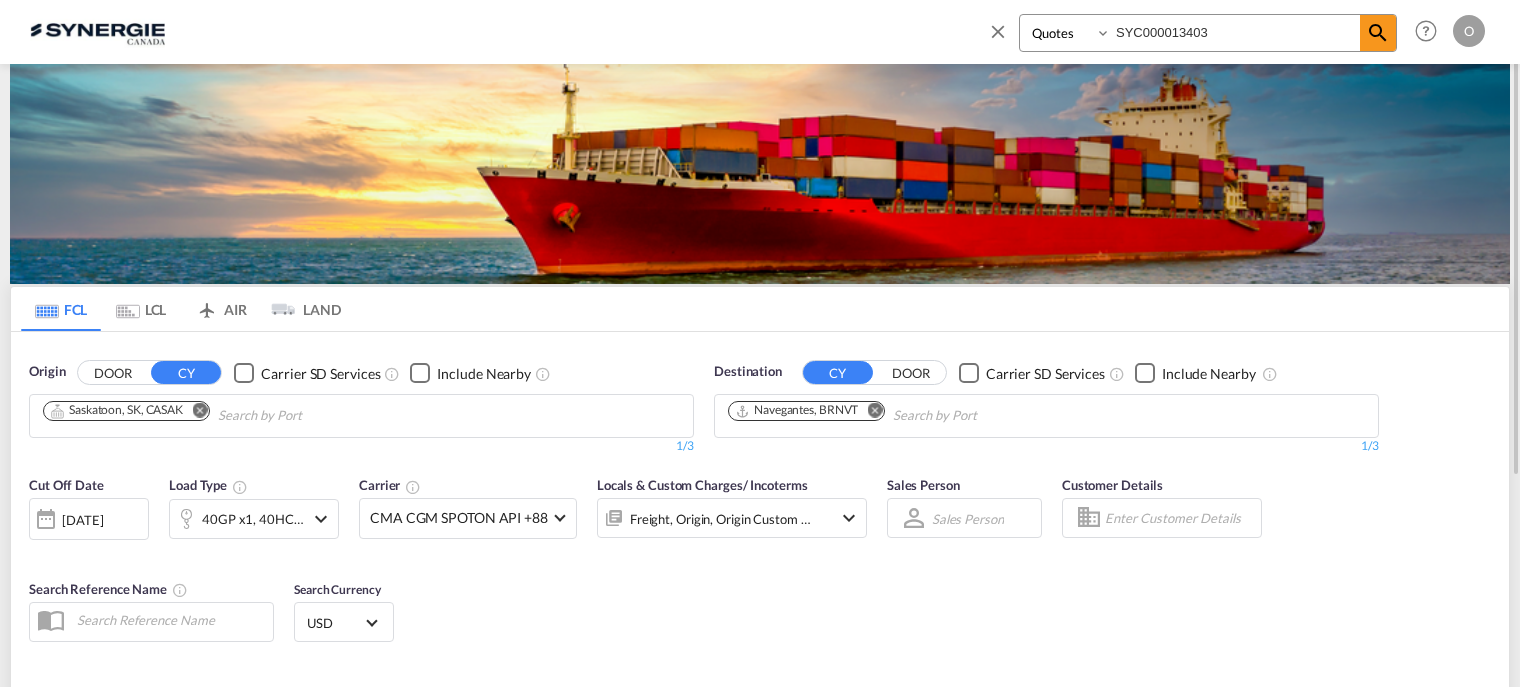 click on "Bookings Quotes Enquiries" at bounding box center (1067, 33) 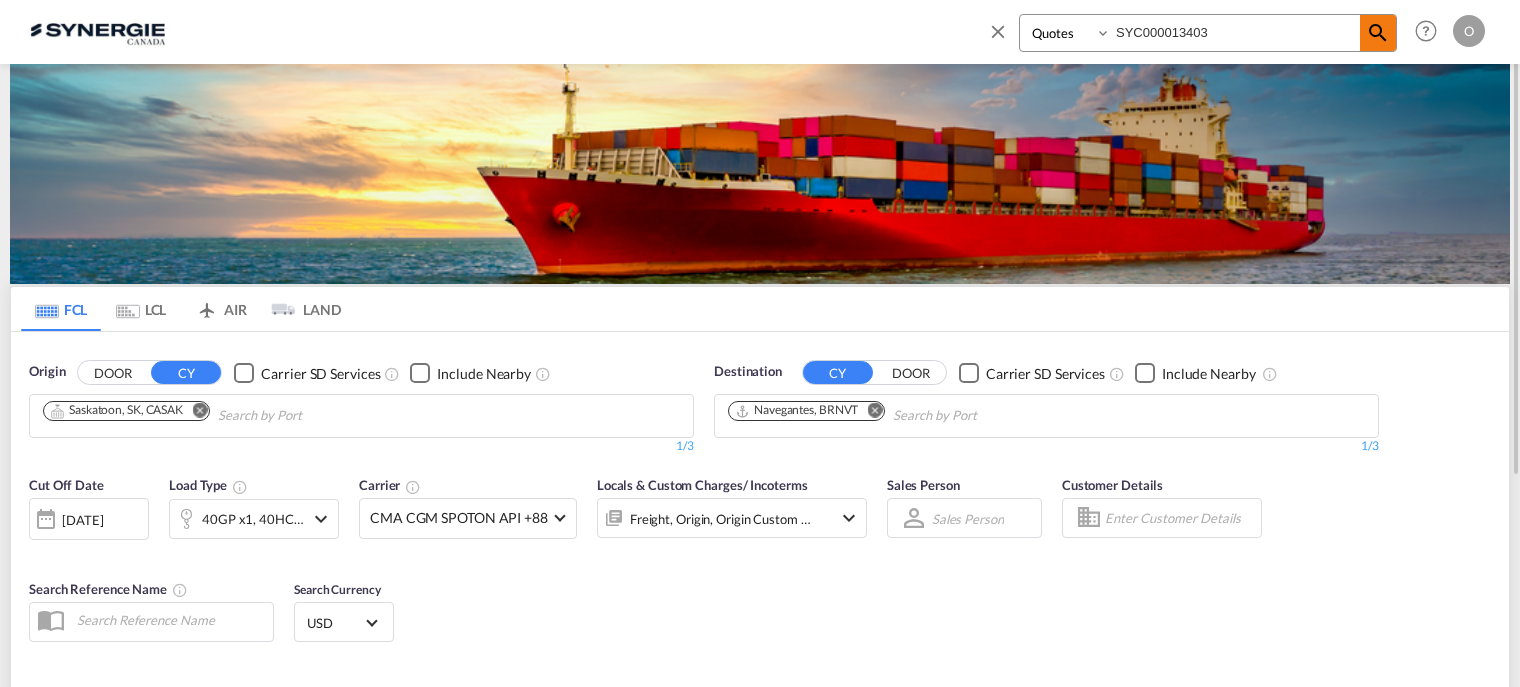 click at bounding box center [1378, 33] 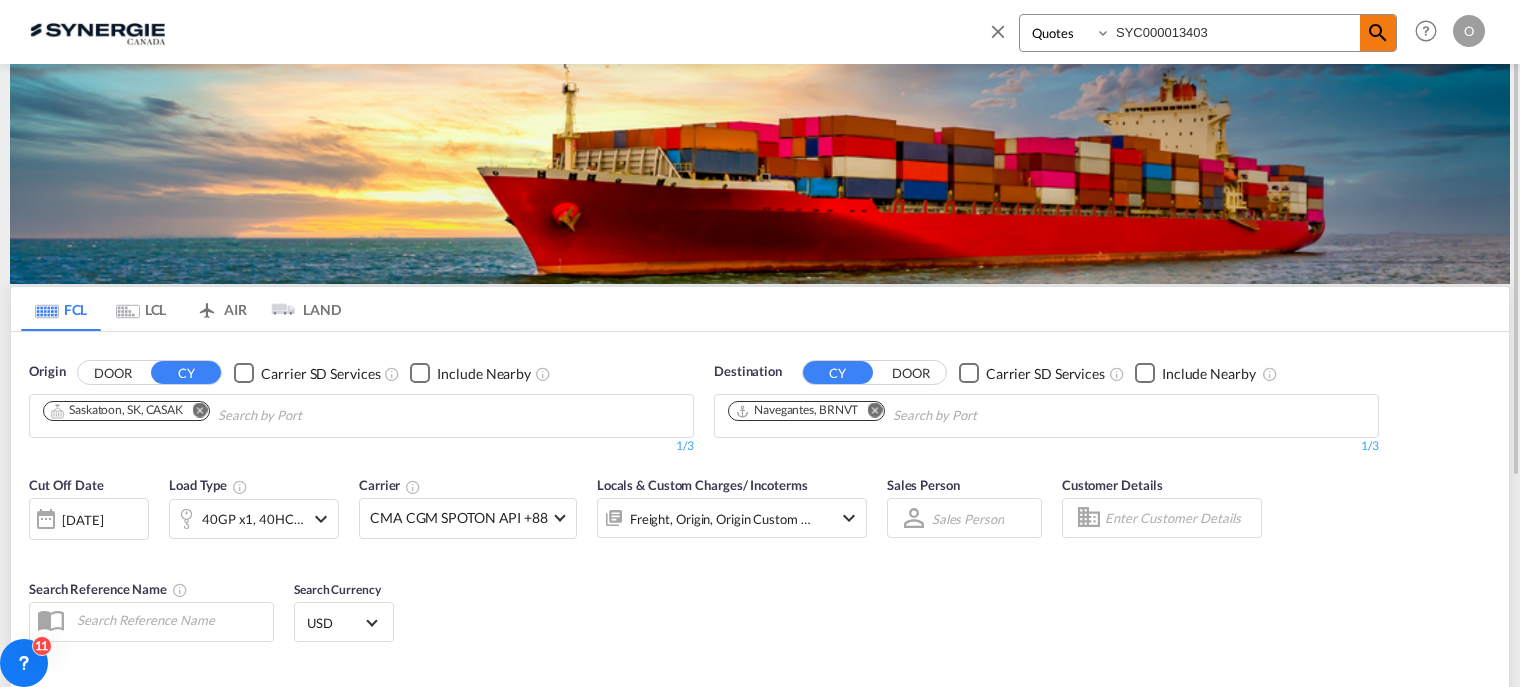 click at bounding box center (1378, 33) 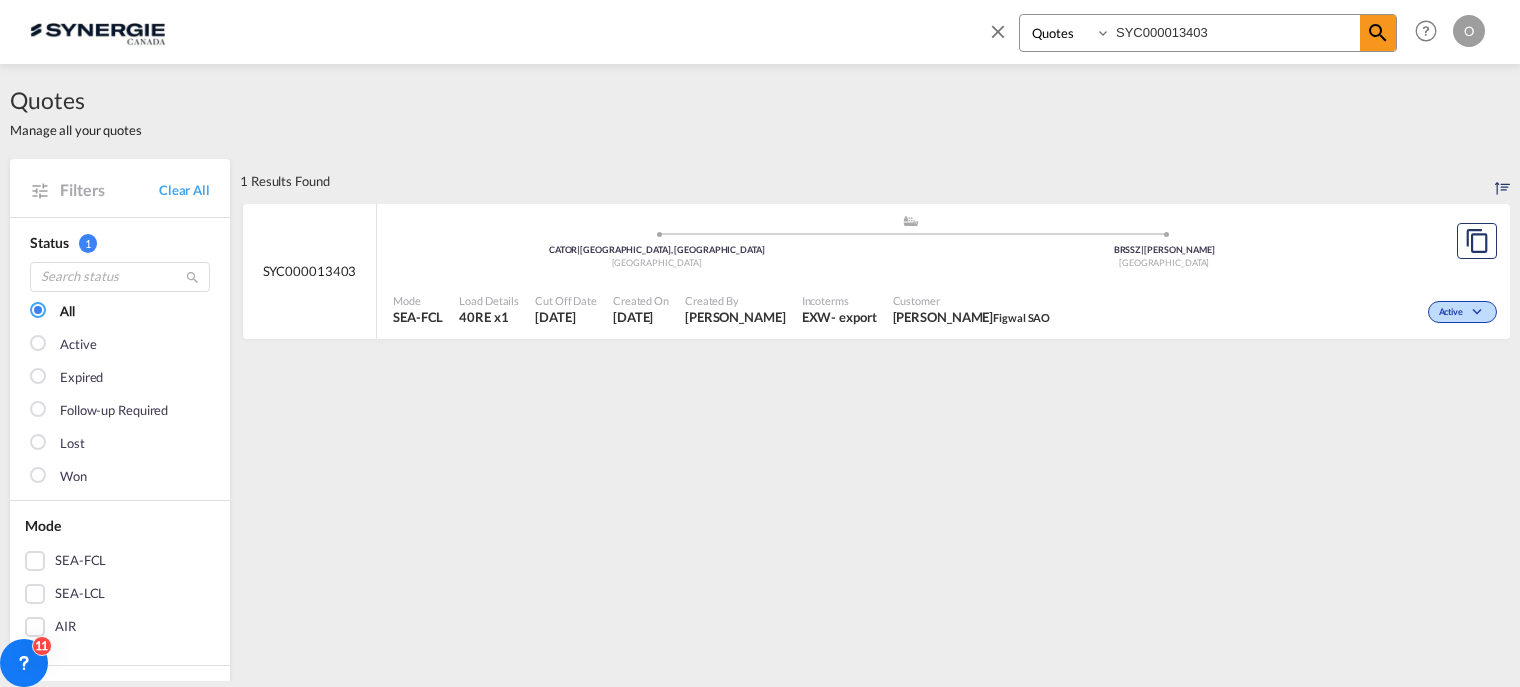 click on "Created By
Gael Vilsaint" at bounding box center [735, 310] 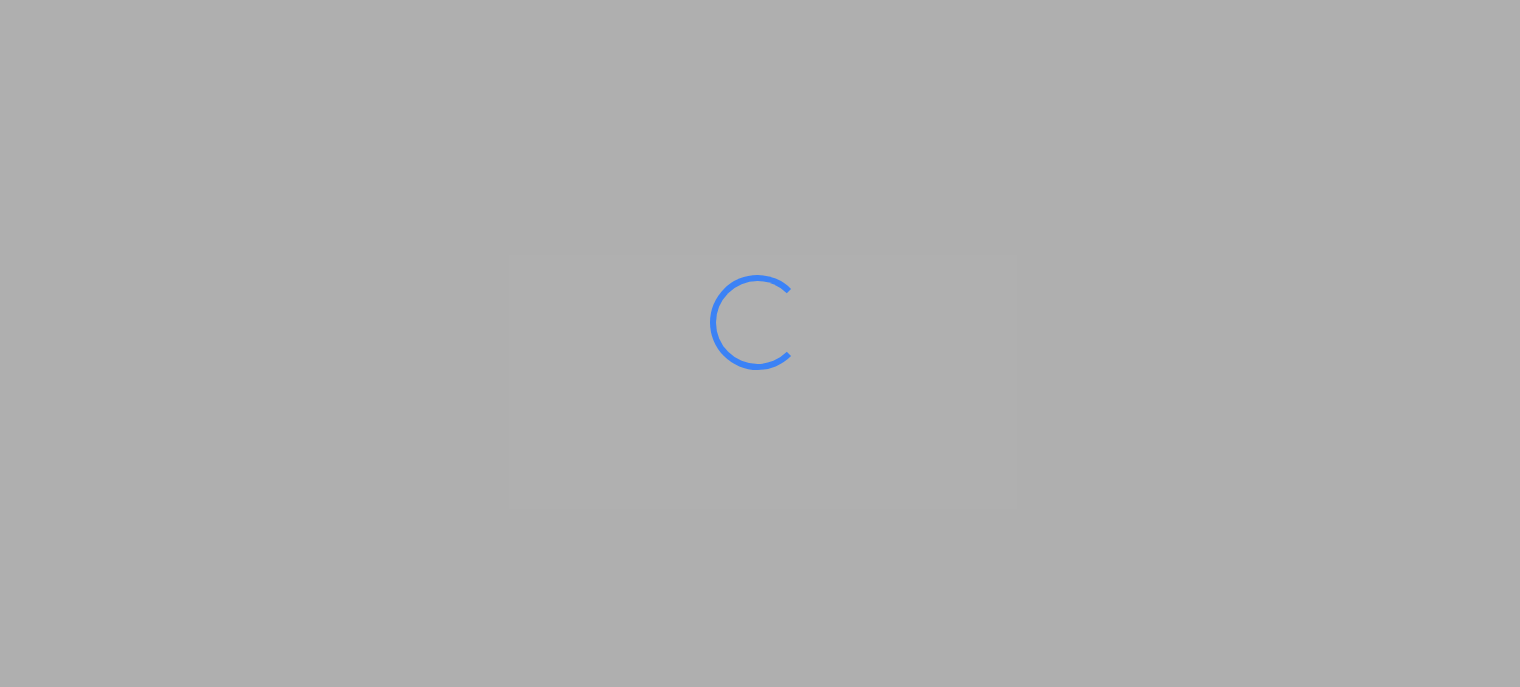 scroll, scrollTop: 0, scrollLeft: 0, axis: both 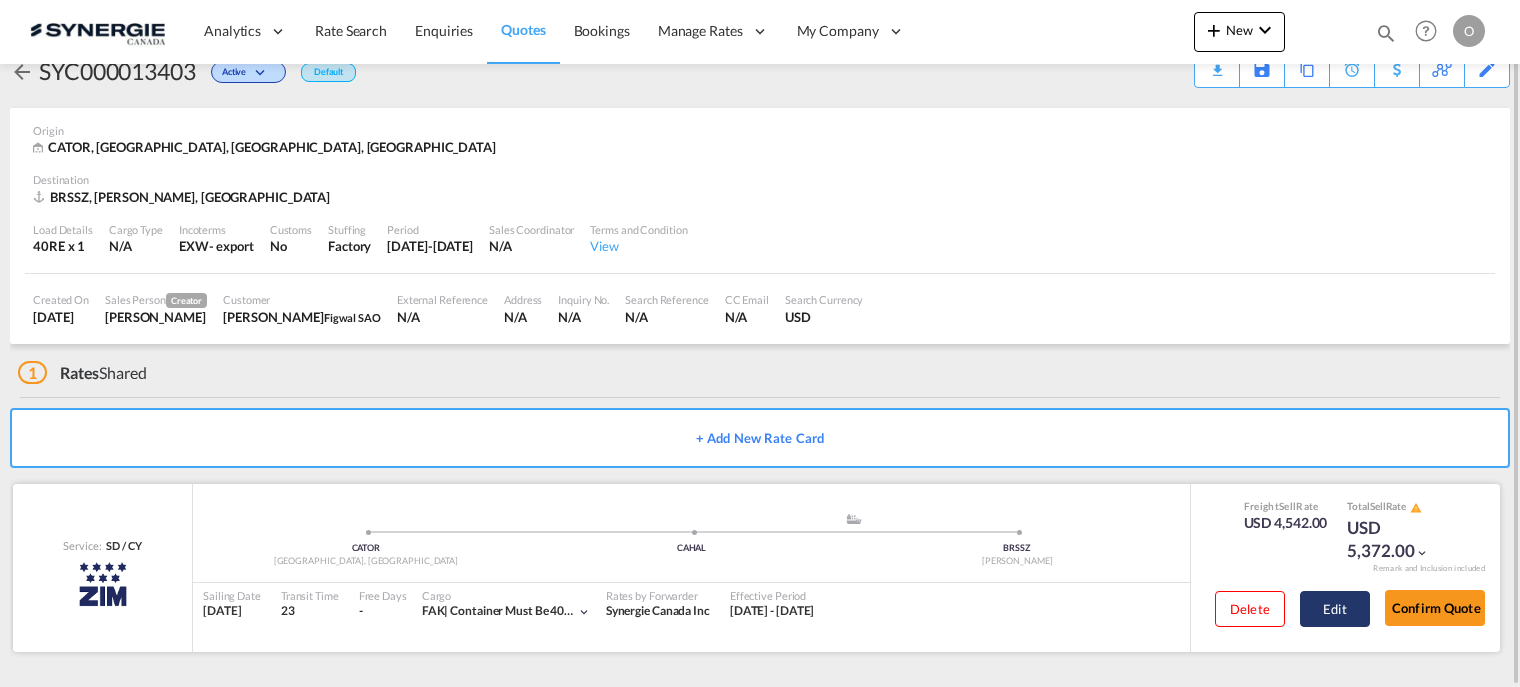 click on "Edit" at bounding box center (1335, 609) 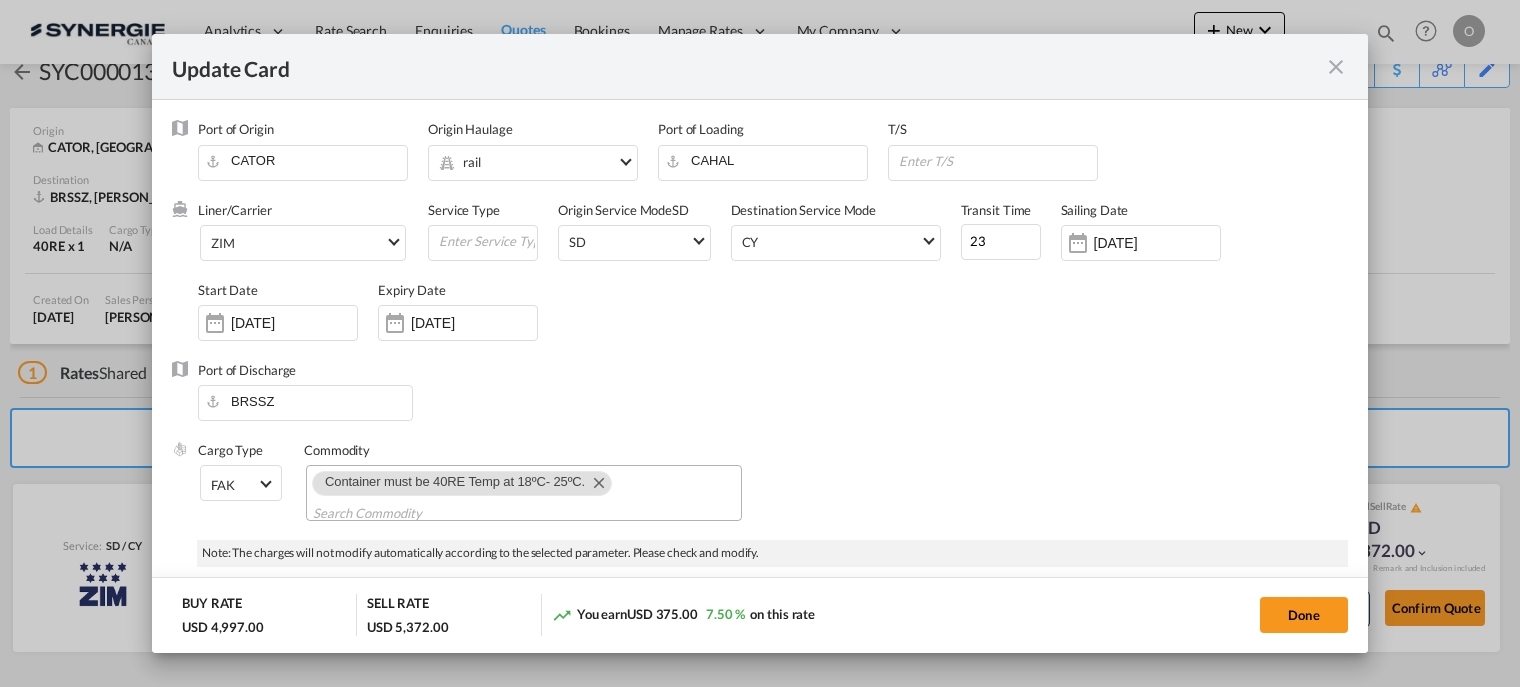 scroll, scrollTop: 10, scrollLeft: 0, axis: vertical 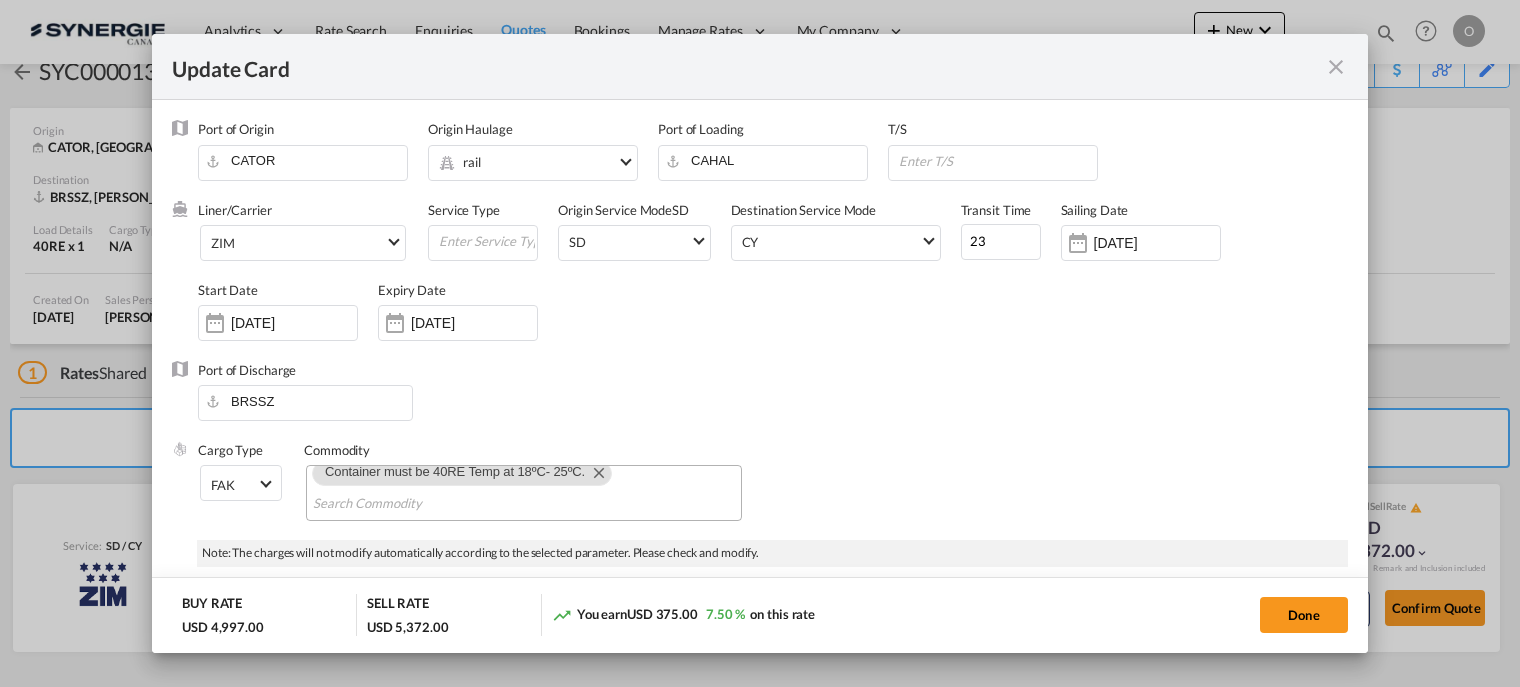 select on "per container" 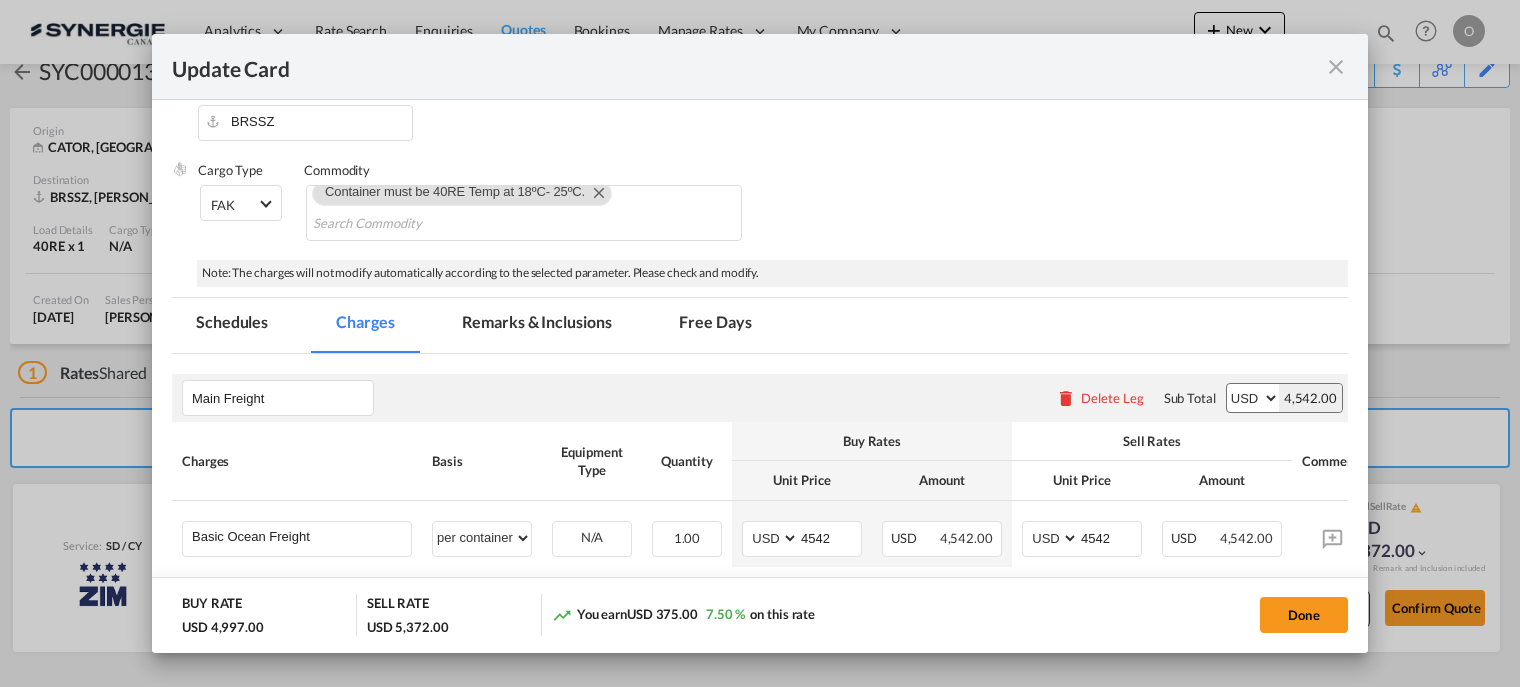 scroll, scrollTop: 400, scrollLeft: 0, axis: vertical 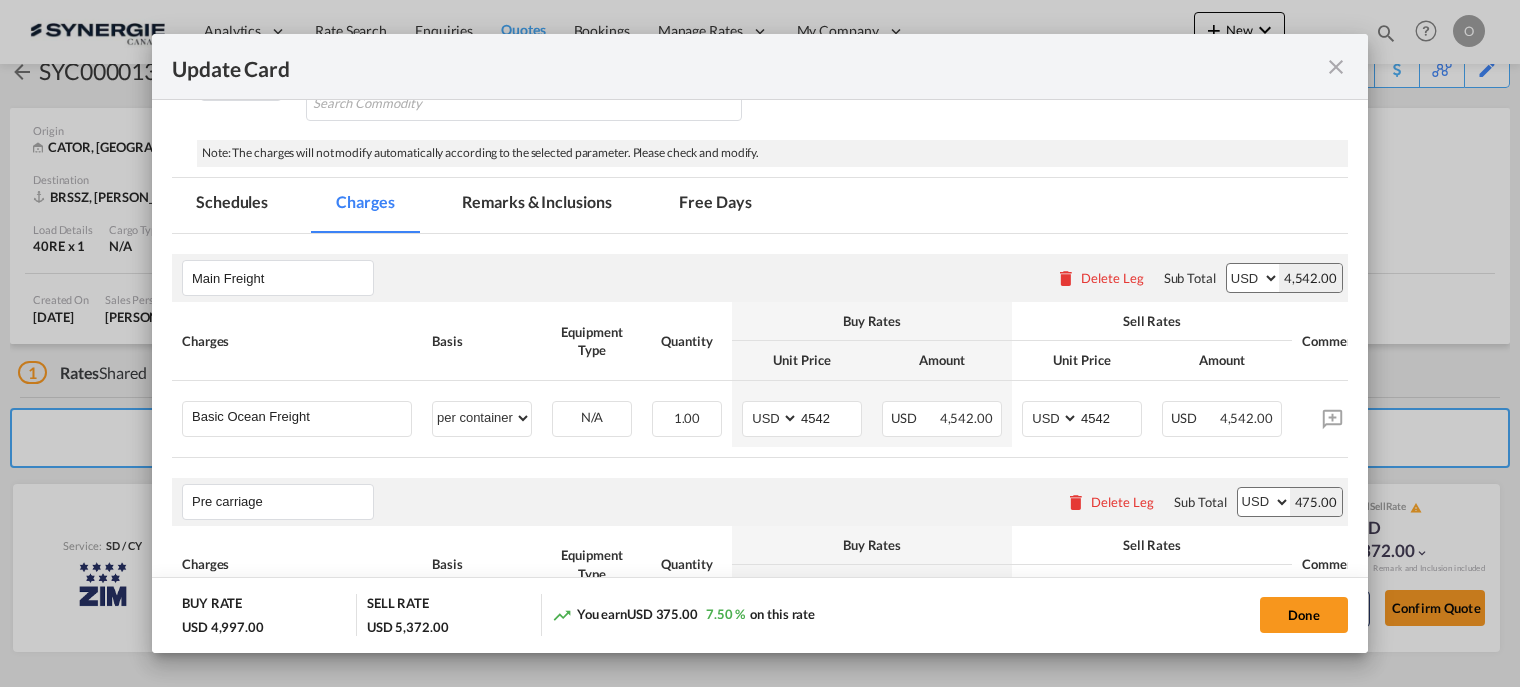 click on "Remarks & Inclusions" at bounding box center [536, 205] 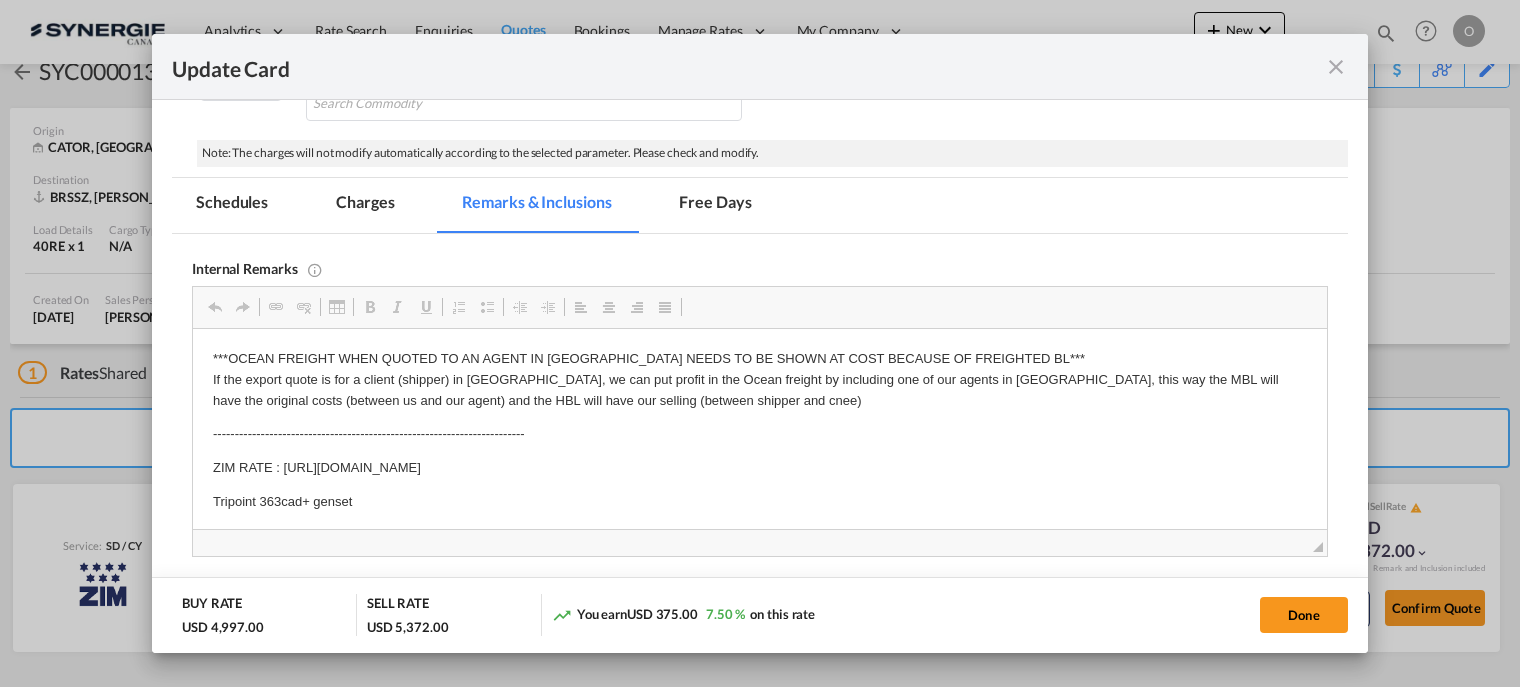 scroll, scrollTop: 0, scrollLeft: 0, axis: both 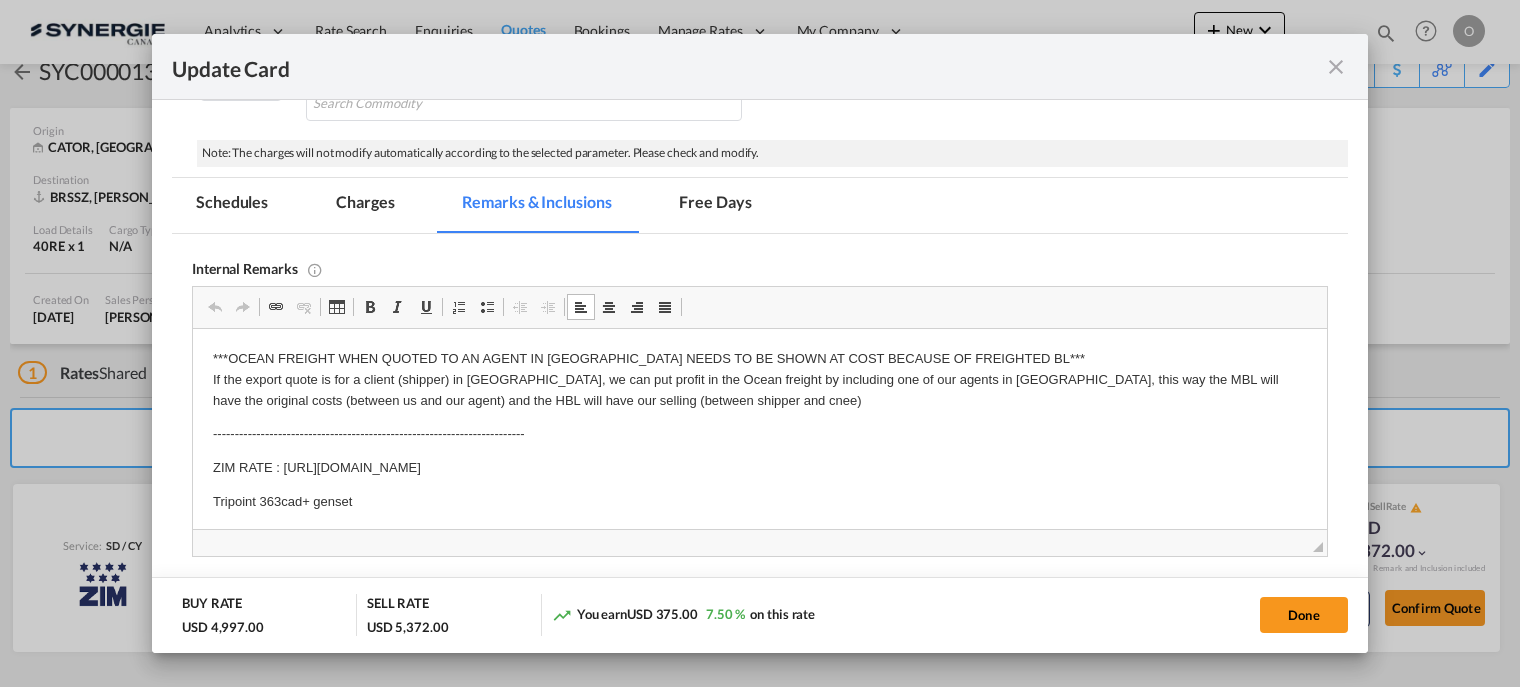 drag, startPoint x: 281, startPoint y: 468, endPoint x: 352, endPoint y: 461, distance: 71.34424 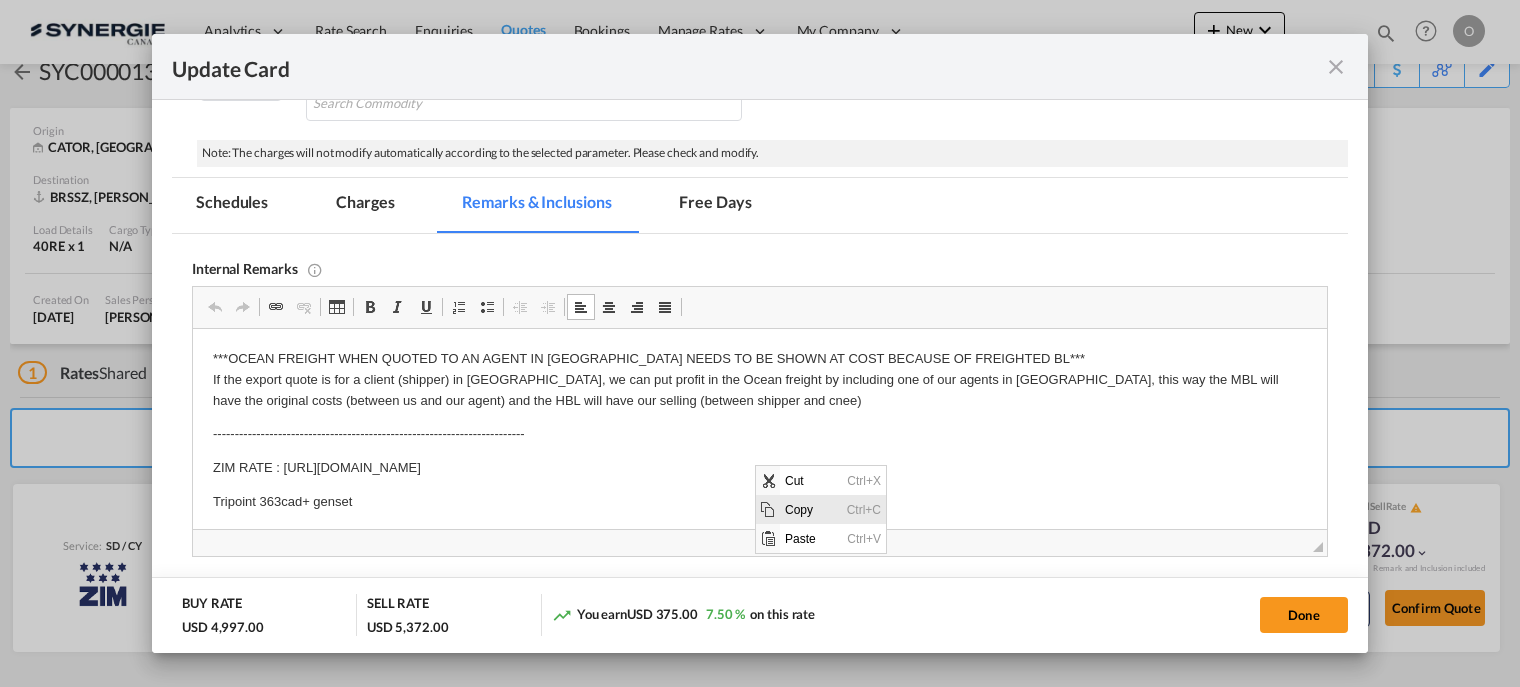 scroll, scrollTop: 0, scrollLeft: 0, axis: both 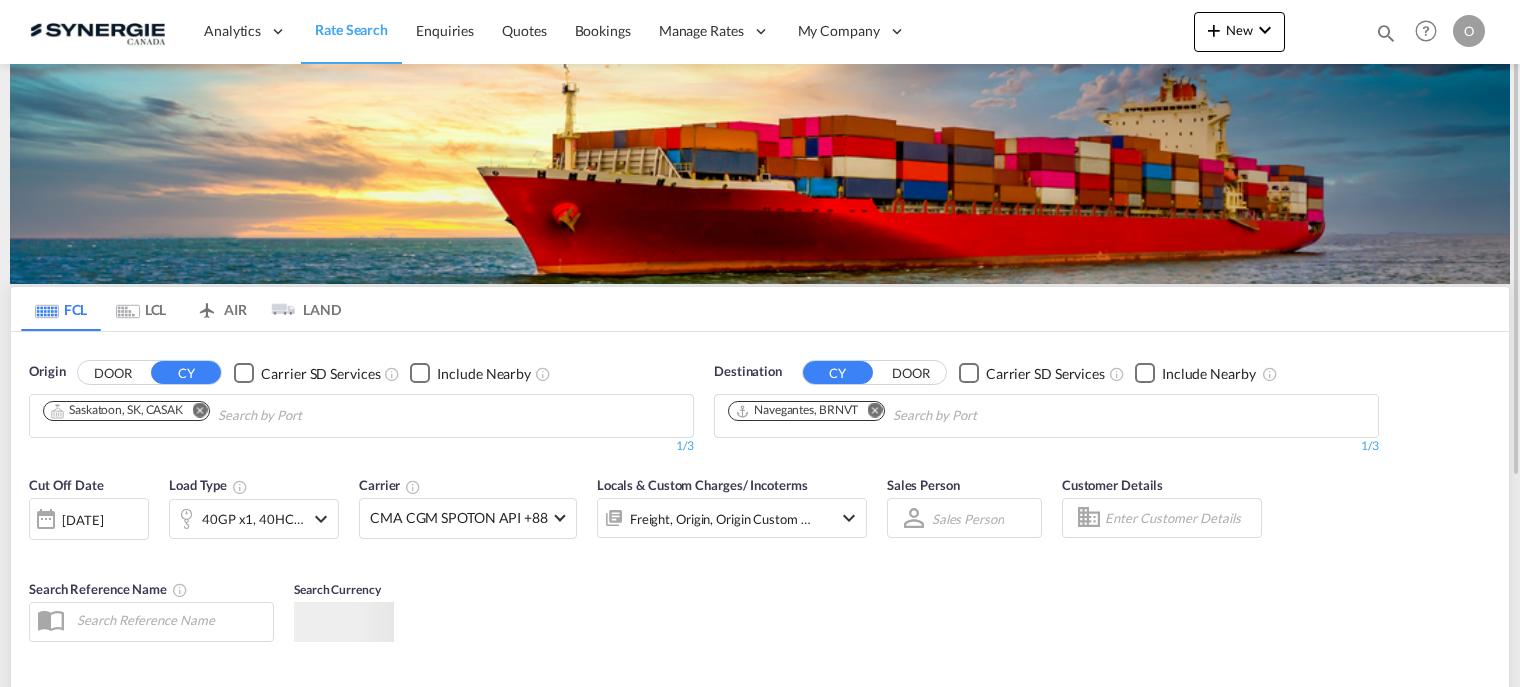 click at bounding box center [1386, 33] 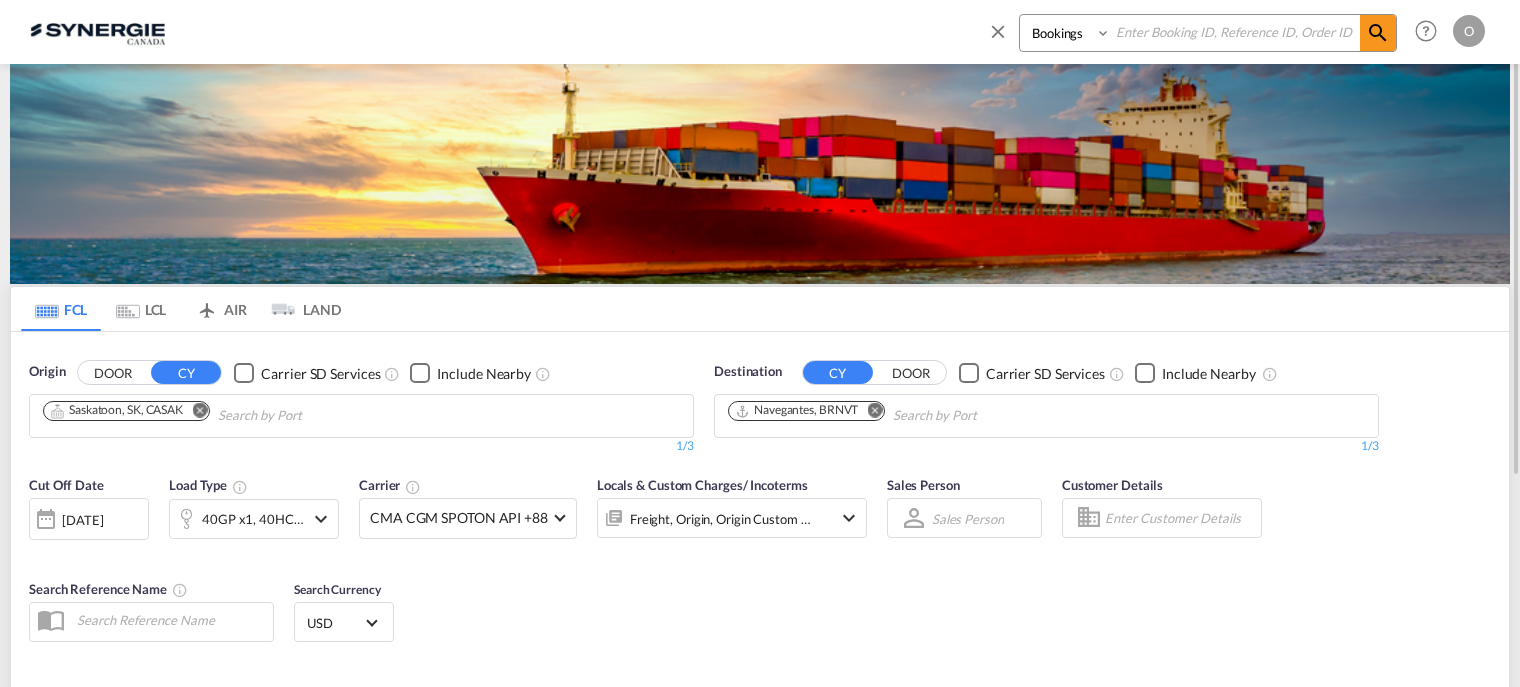 paste on "SYC000013412" 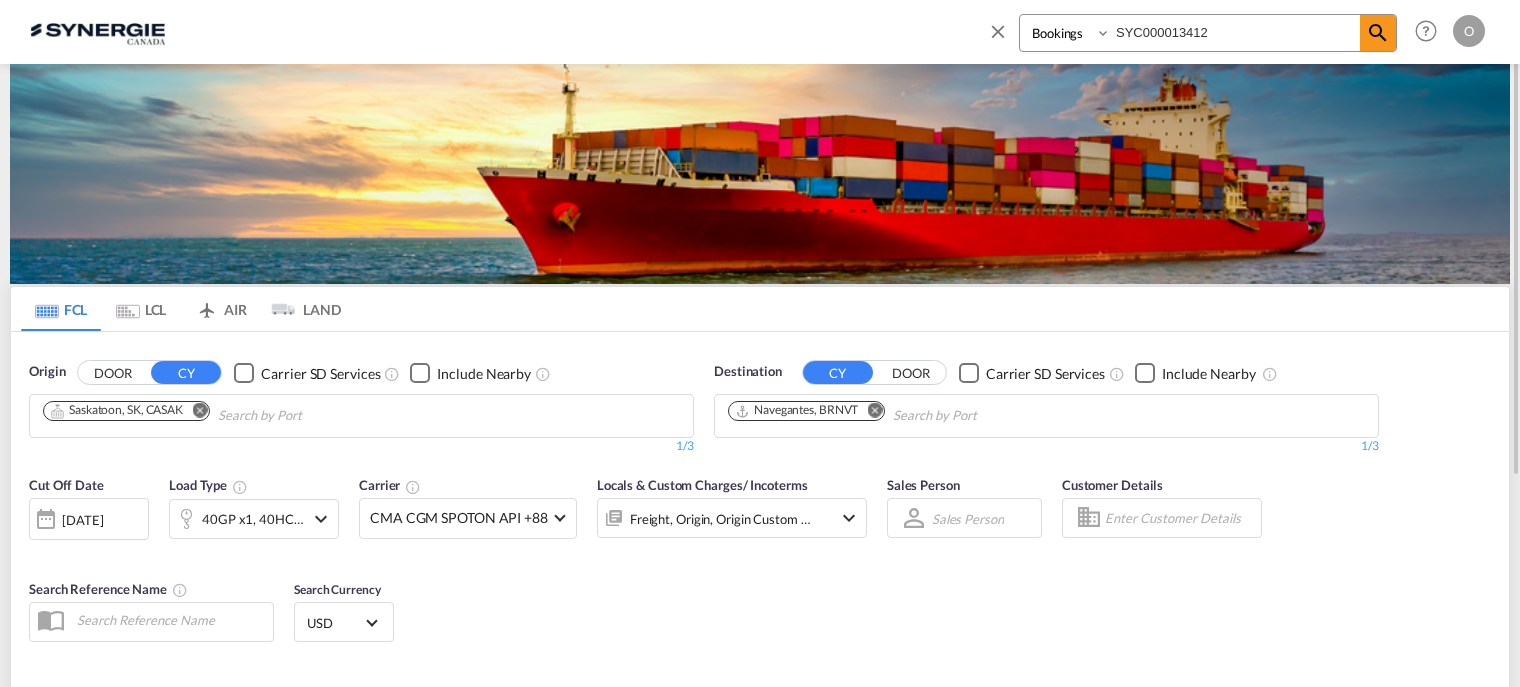 type on "SYC000013412" 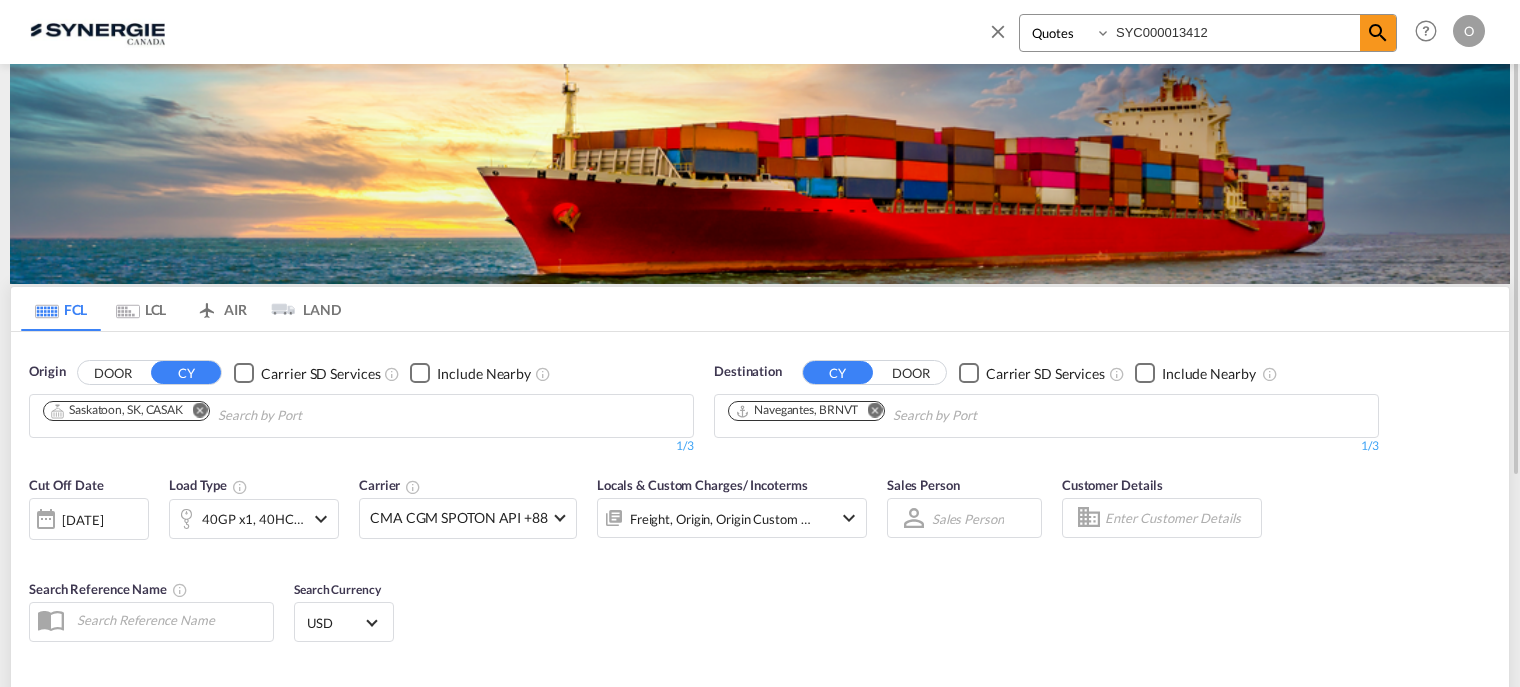 click on "Bookings Quotes Enquiries" at bounding box center (1067, 33) 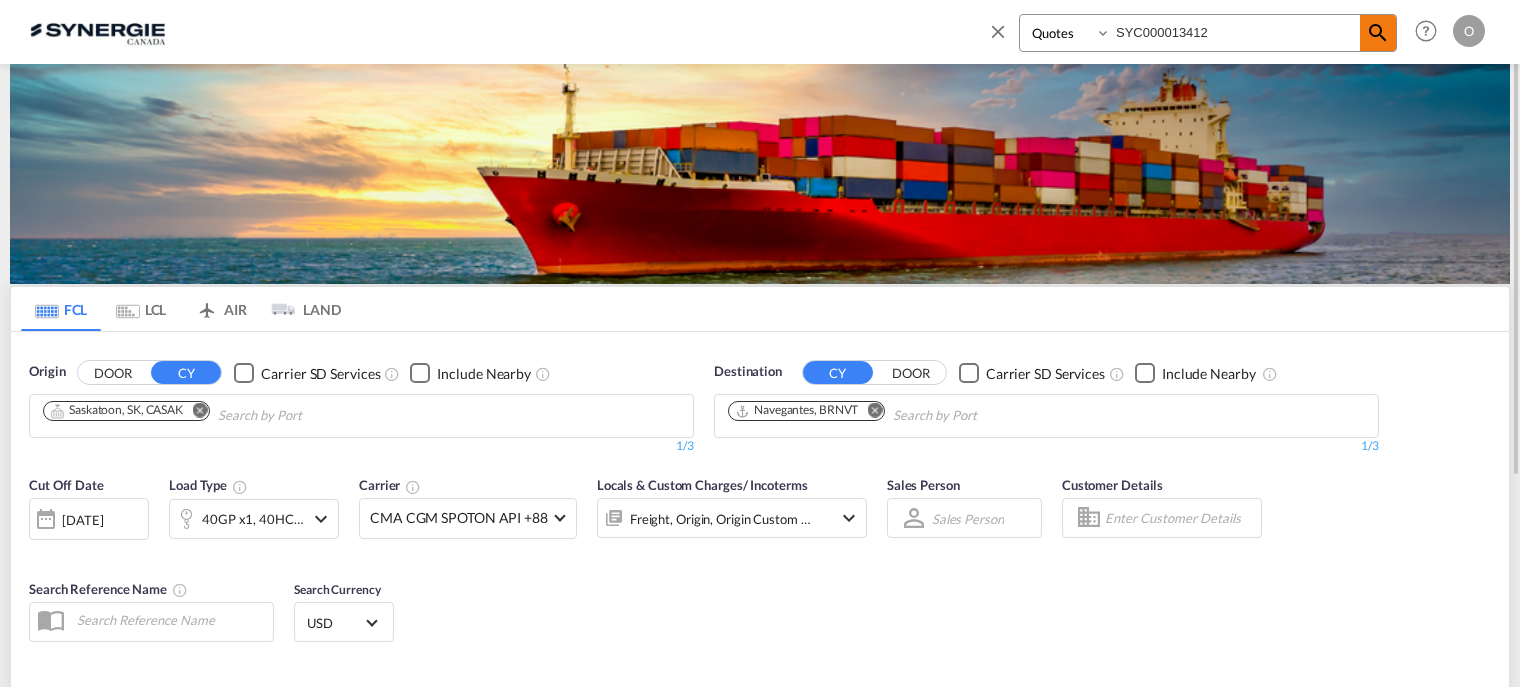 click at bounding box center (1378, 33) 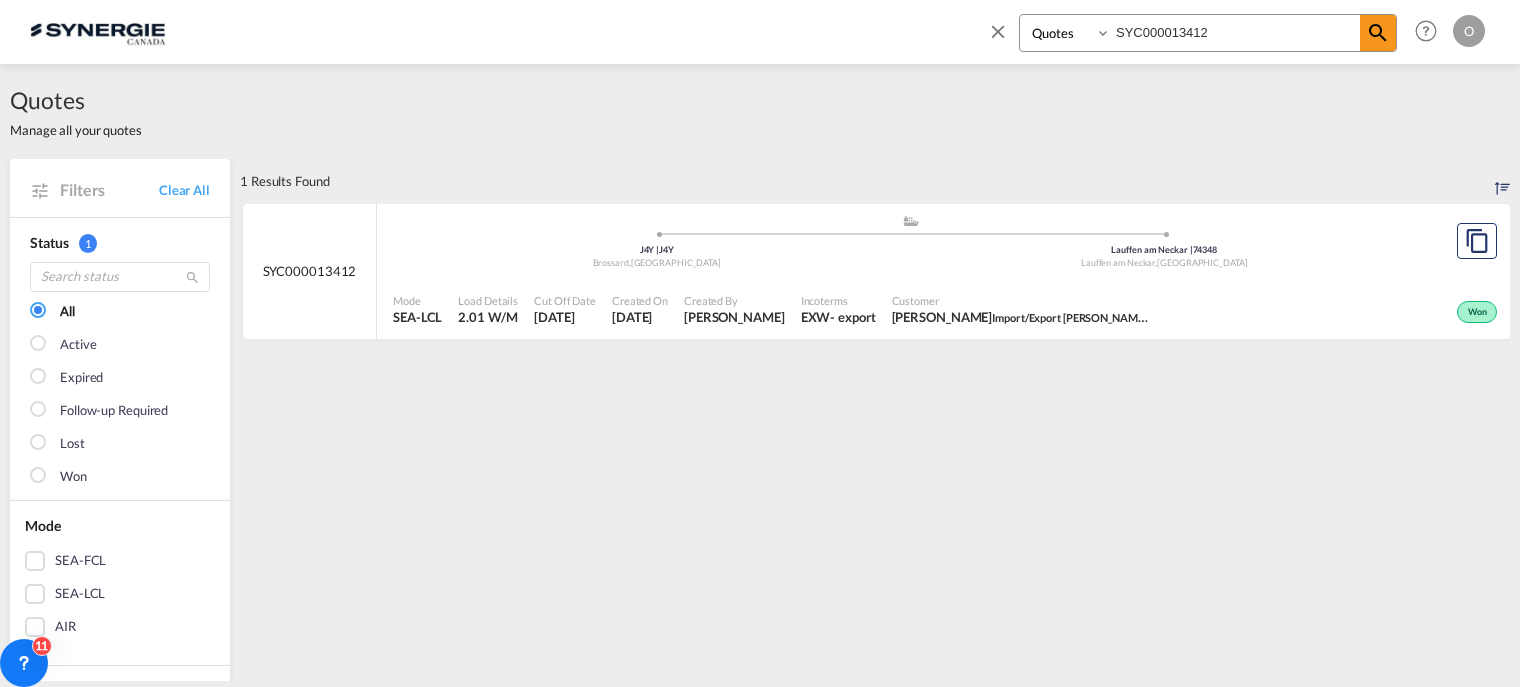 click on "EXW" at bounding box center (816, 317) 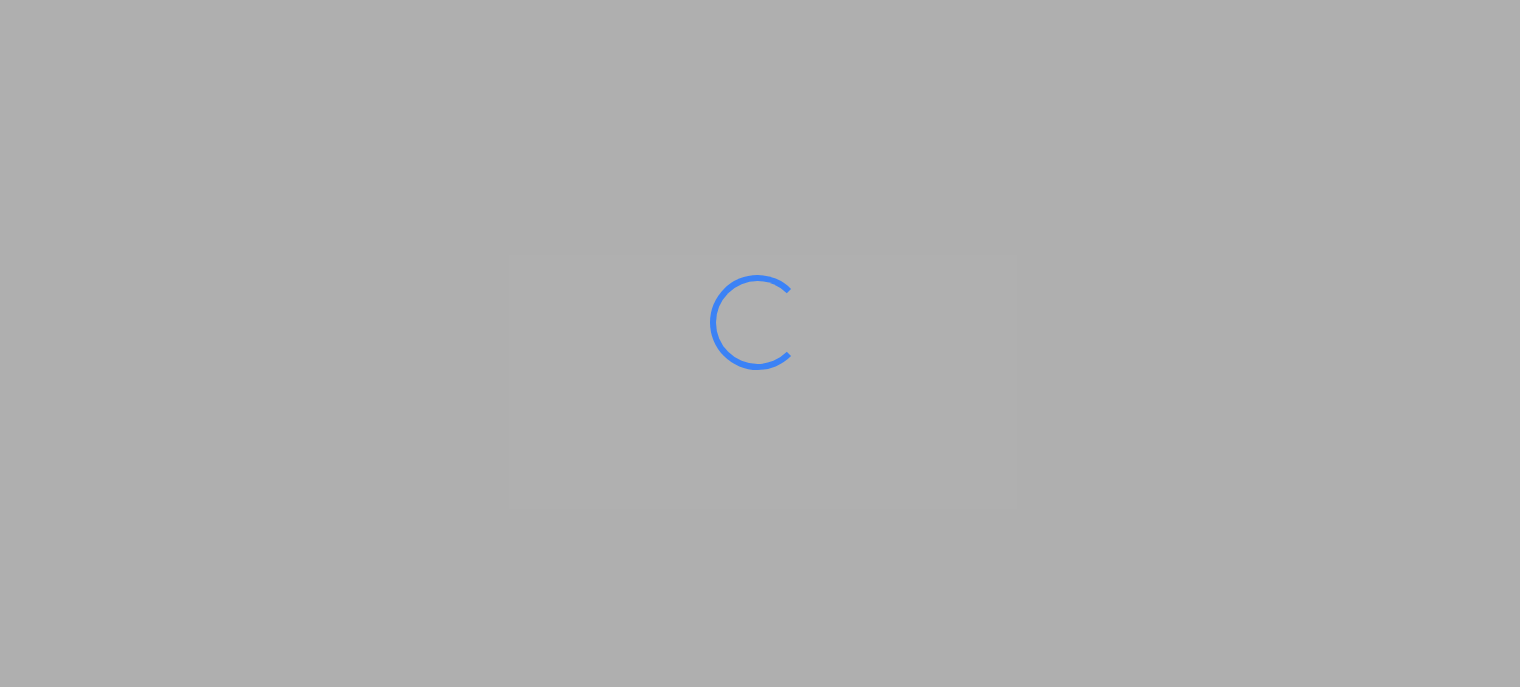 scroll, scrollTop: 0, scrollLeft: 0, axis: both 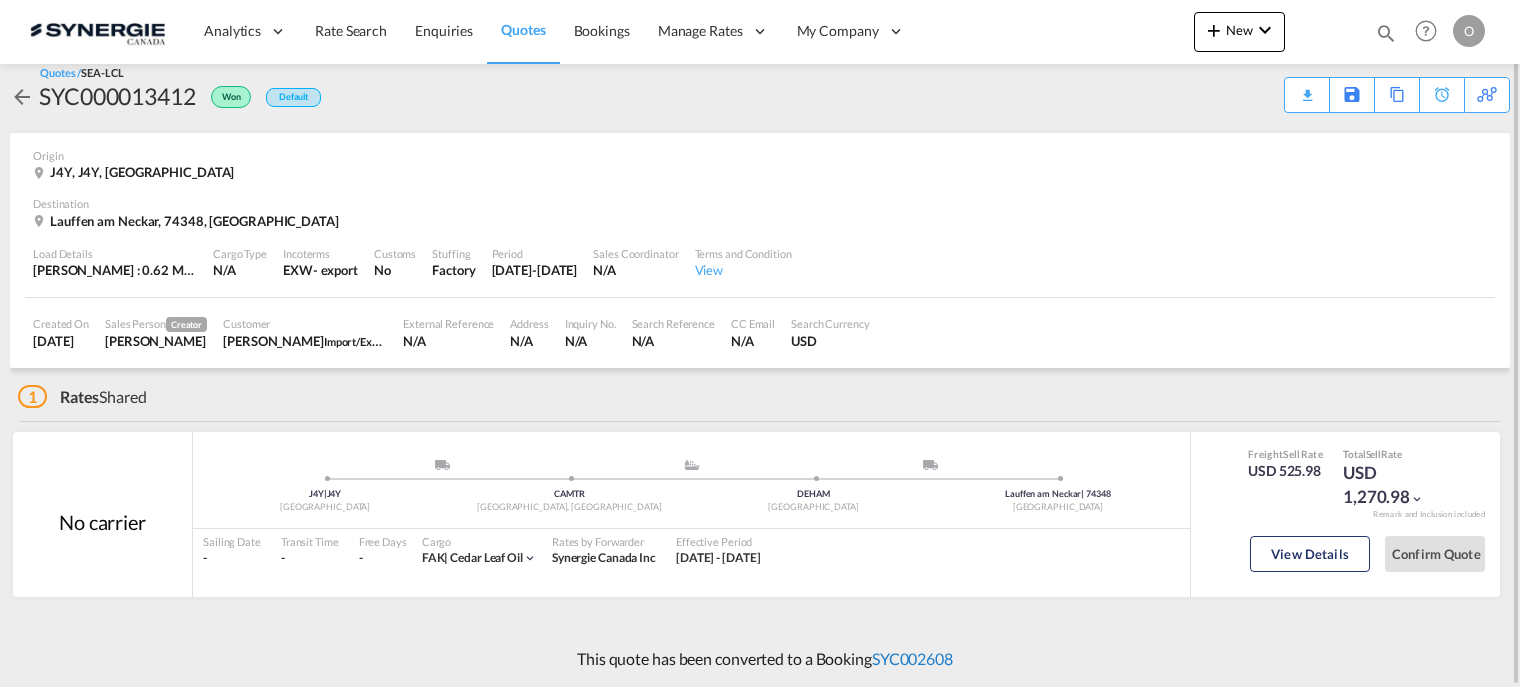 click on "This quote has been converted to a Booking  SYC002608" at bounding box center (760, 659) 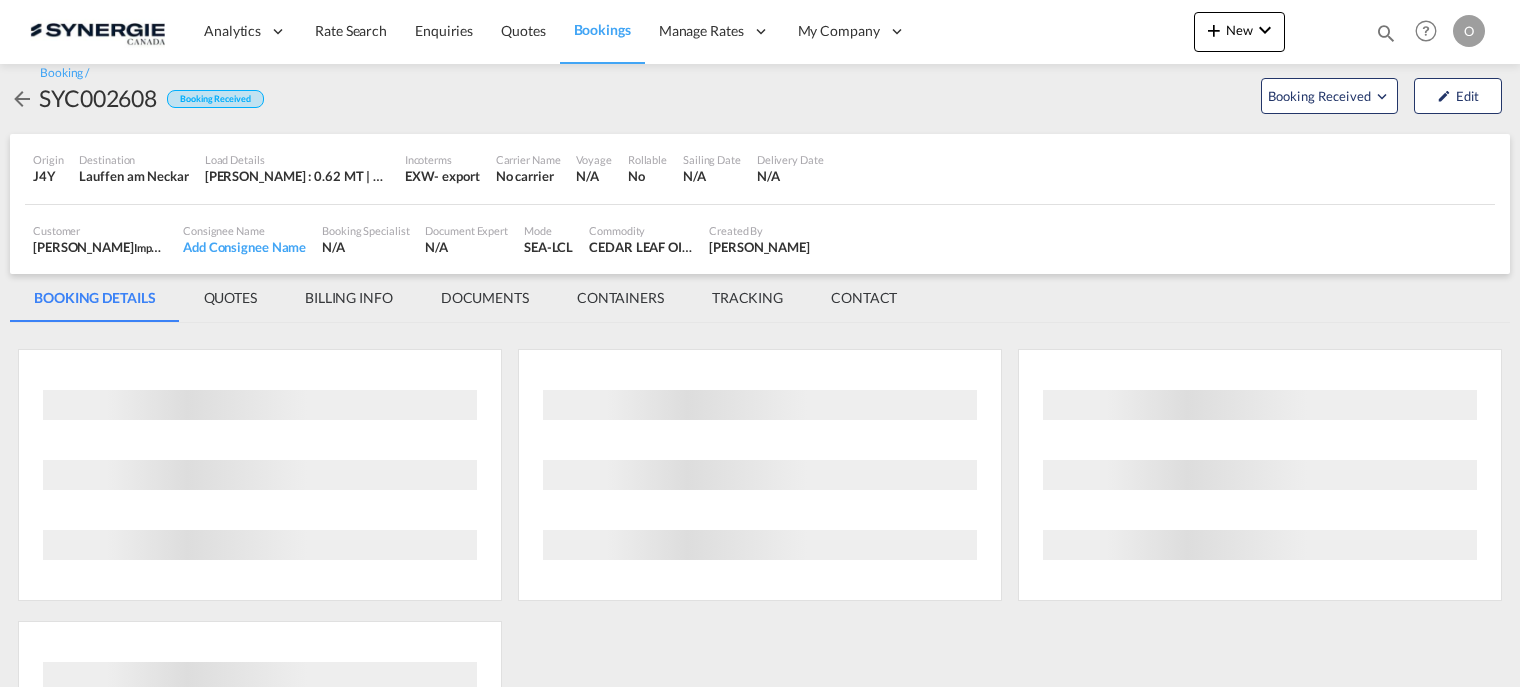 scroll, scrollTop: 1087, scrollLeft: 0, axis: vertical 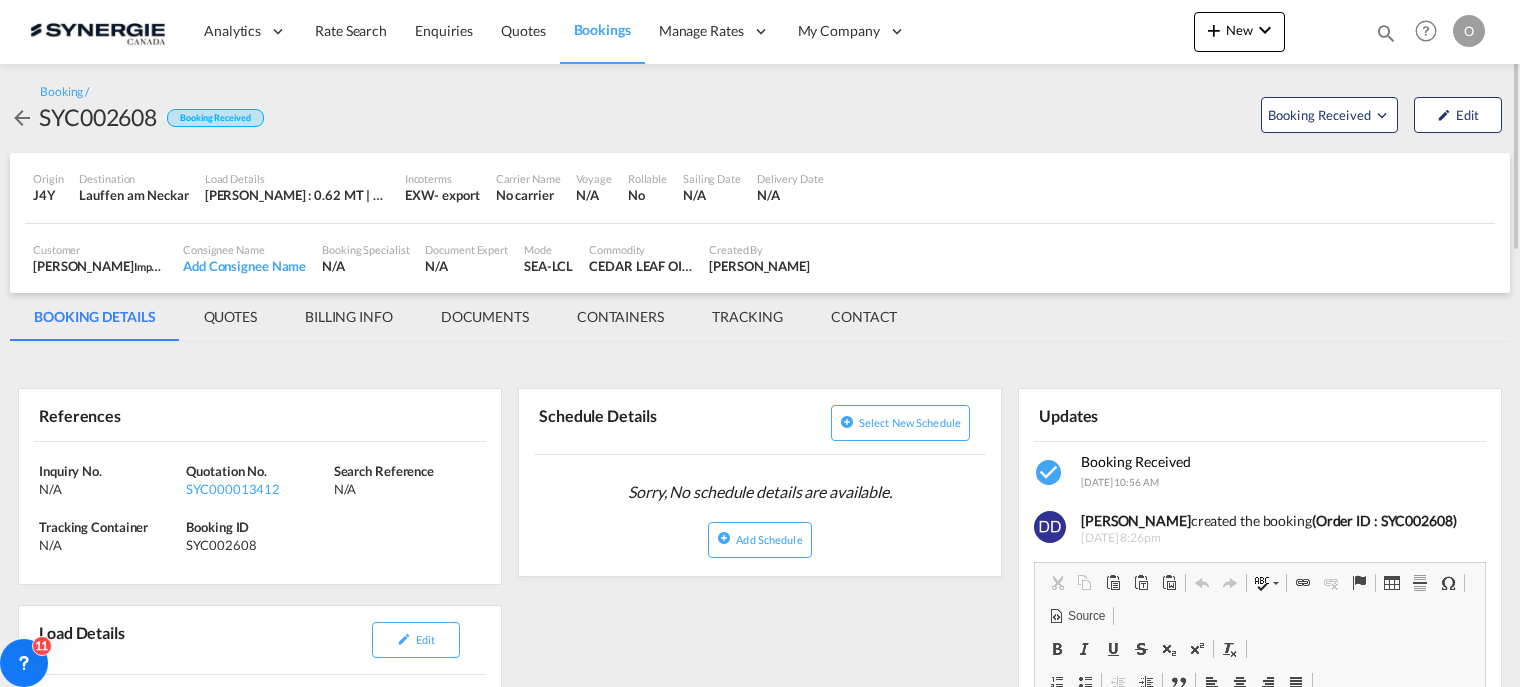 click on "QUOTES" at bounding box center [230, 317] 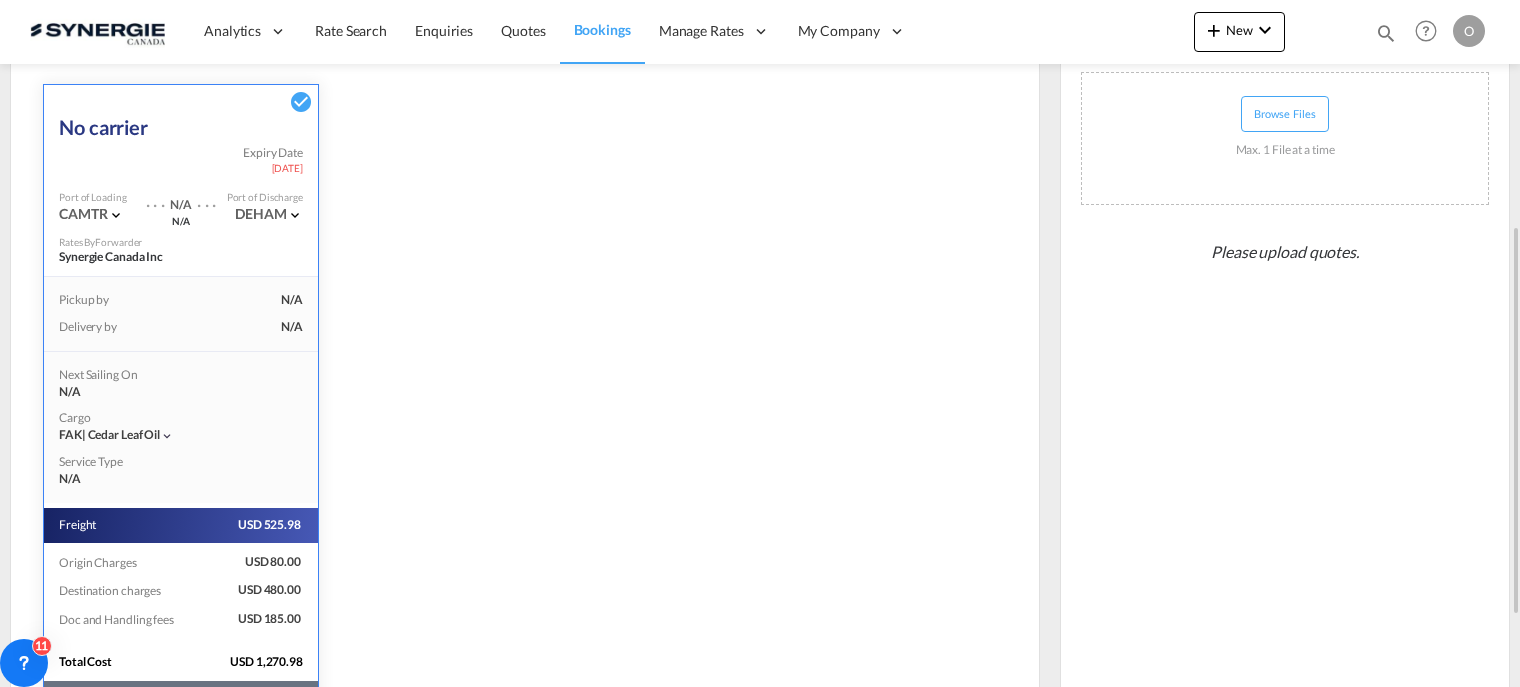 scroll, scrollTop: 524, scrollLeft: 0, axis: vertical 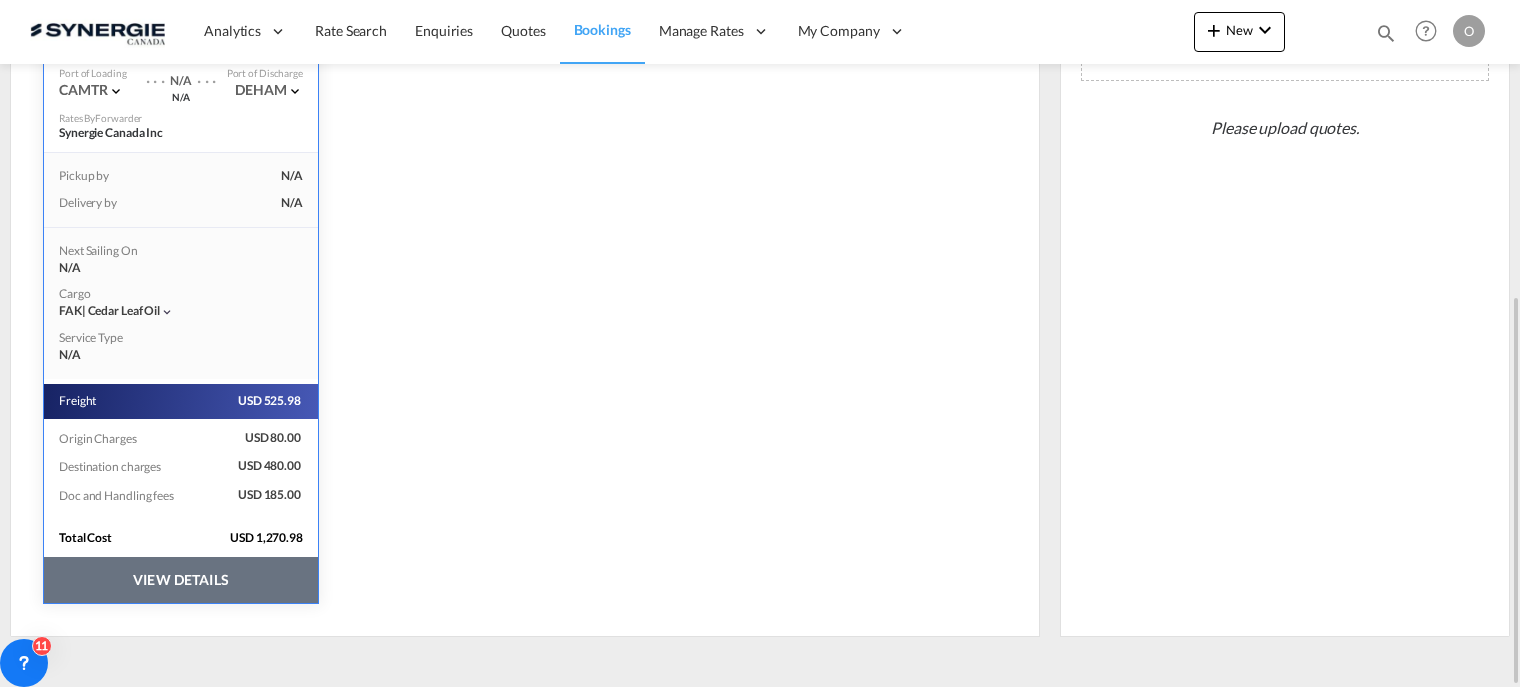 click on "VIEW DETAILS" at bounding box center [181, 580] 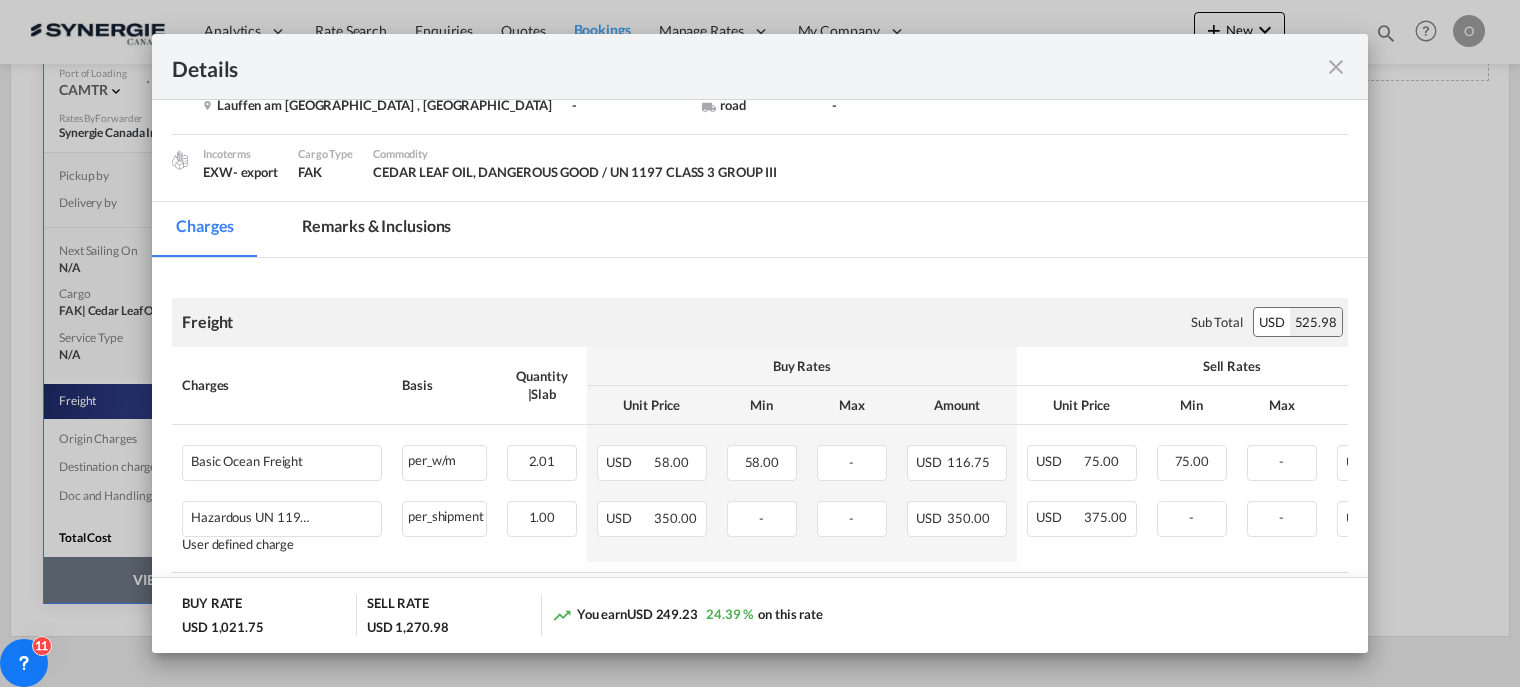 scroll, scrollTop: 0, scrollLeft: 0, axis: both 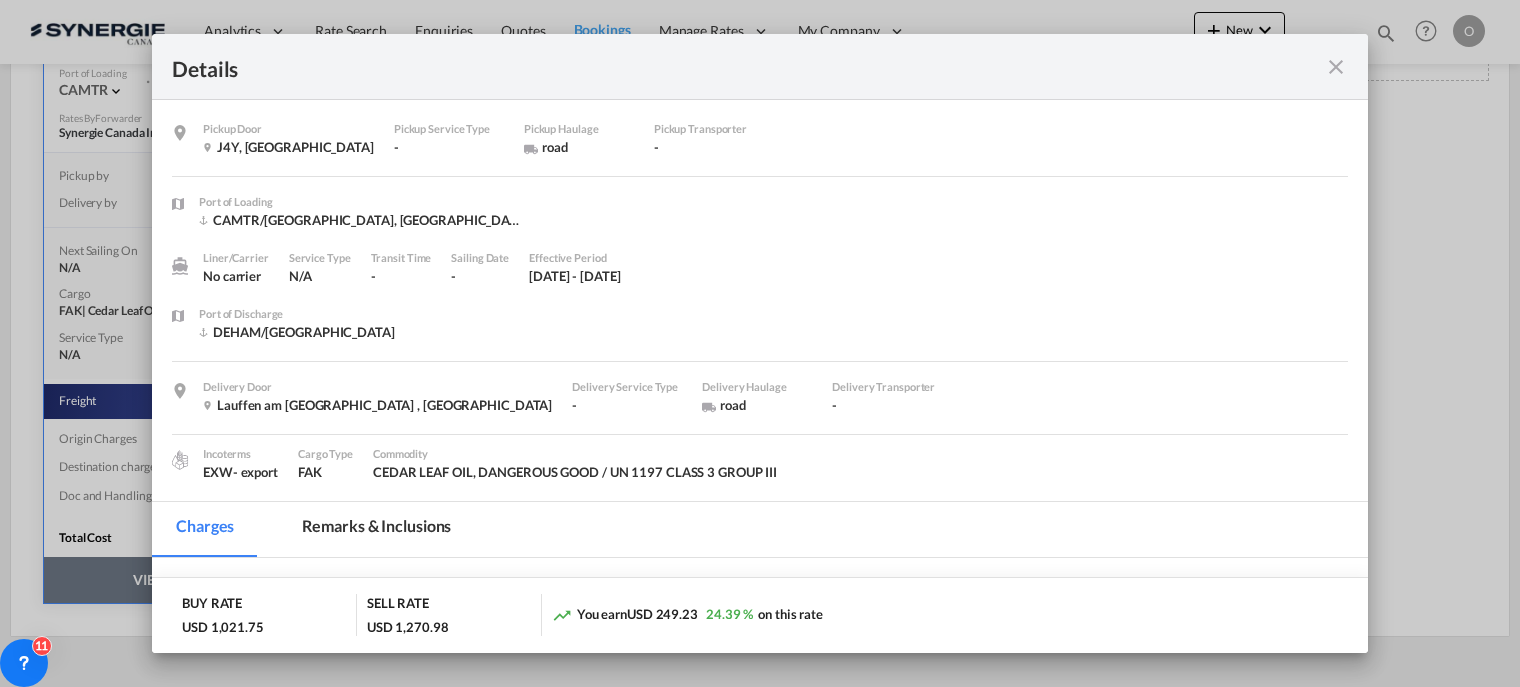 click on "Remarks & Inclusions" at bounding box center [376, 529] 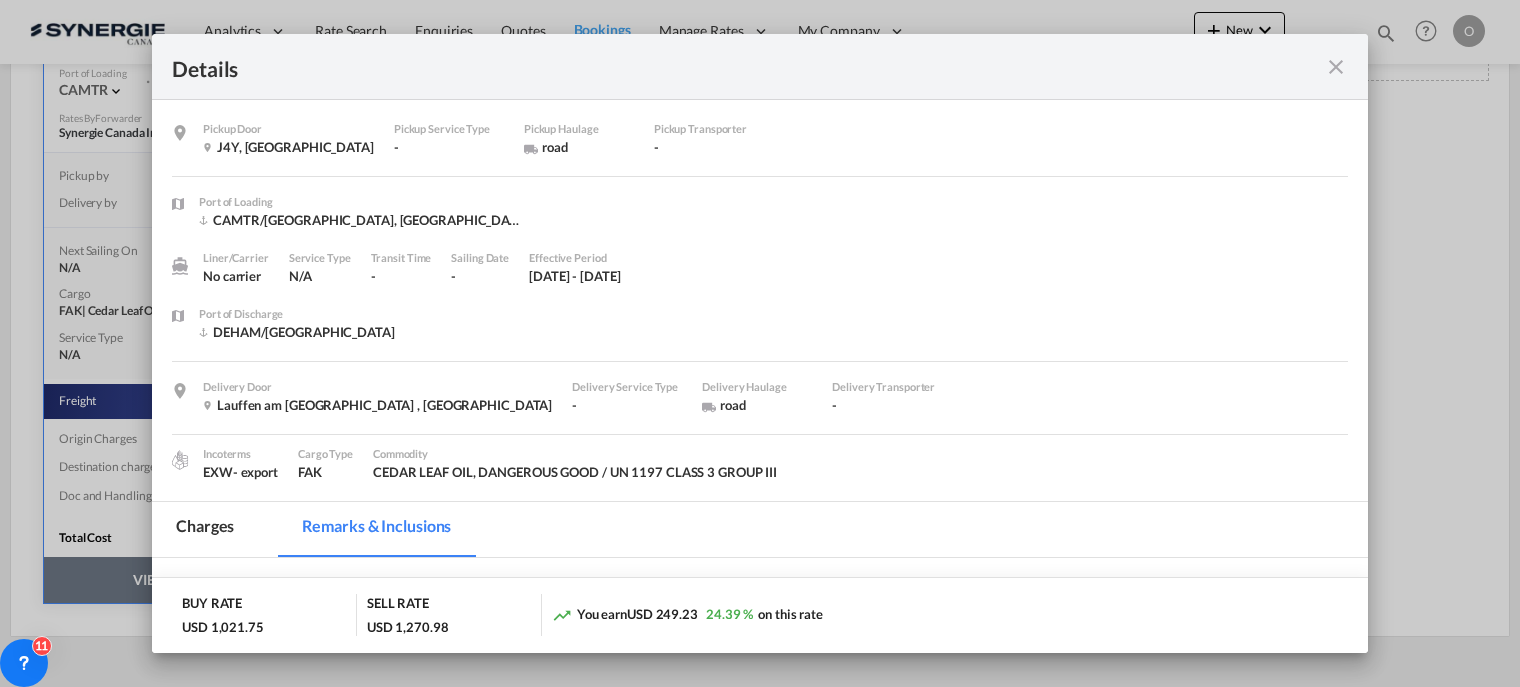 scroll, scrollTop: 0, scrollLeft: 0, axis: both 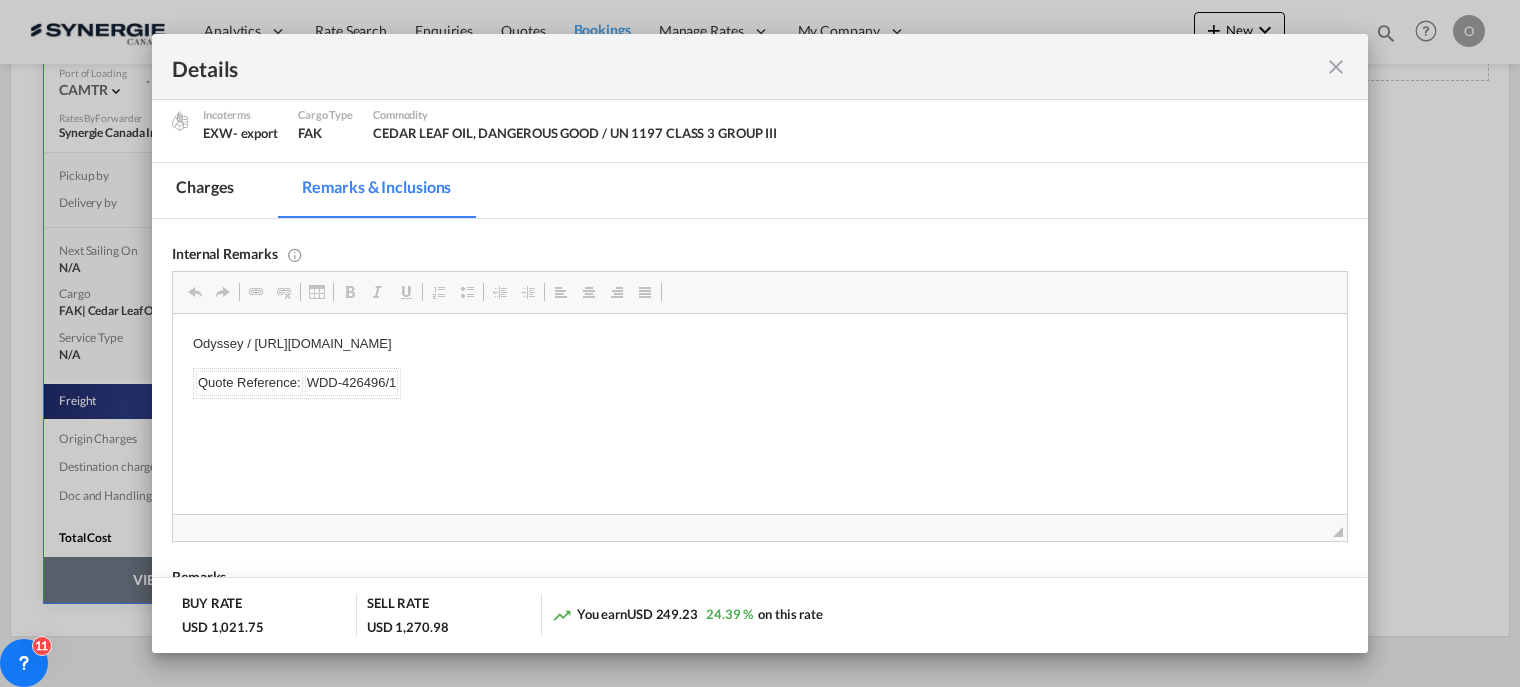 click at bounding box center [1336, 67] 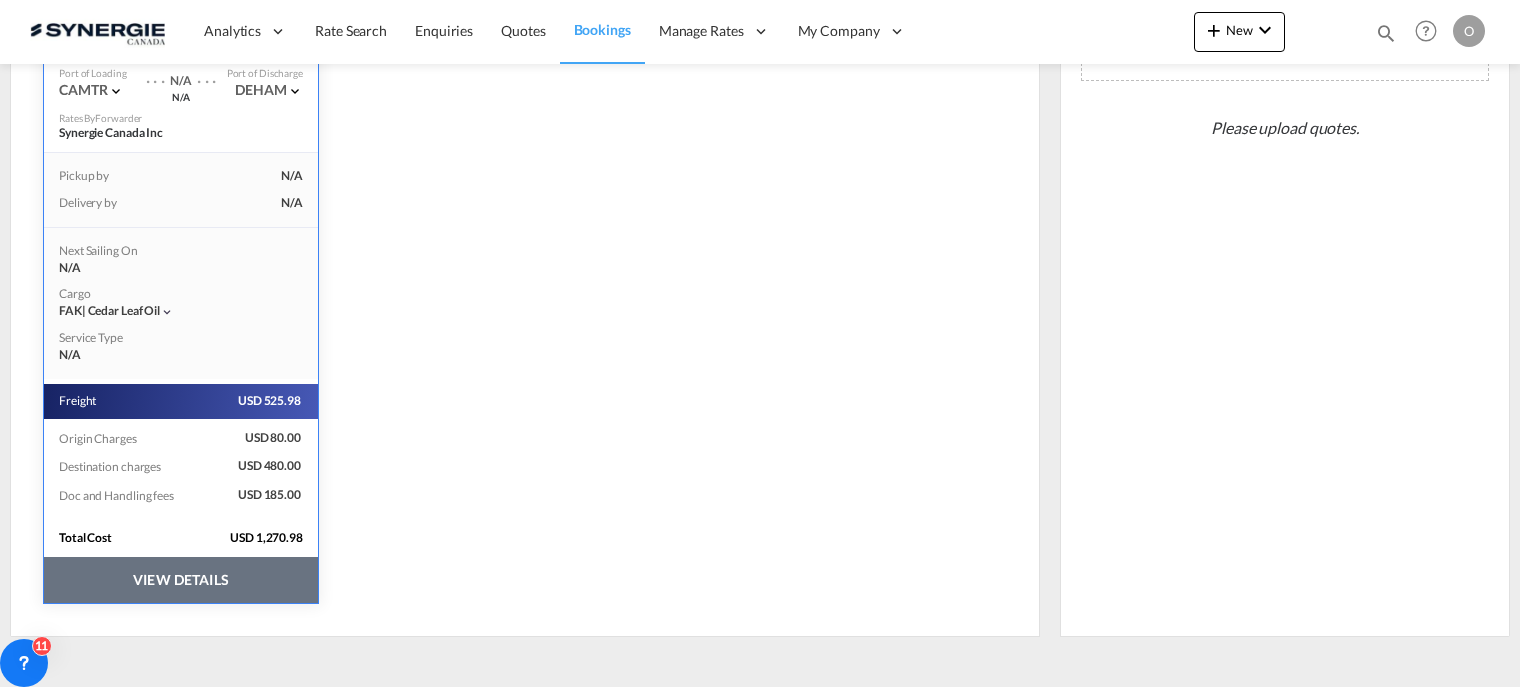 scroll, scrollTop: 227, scrollLeft: 0, axis: vertical 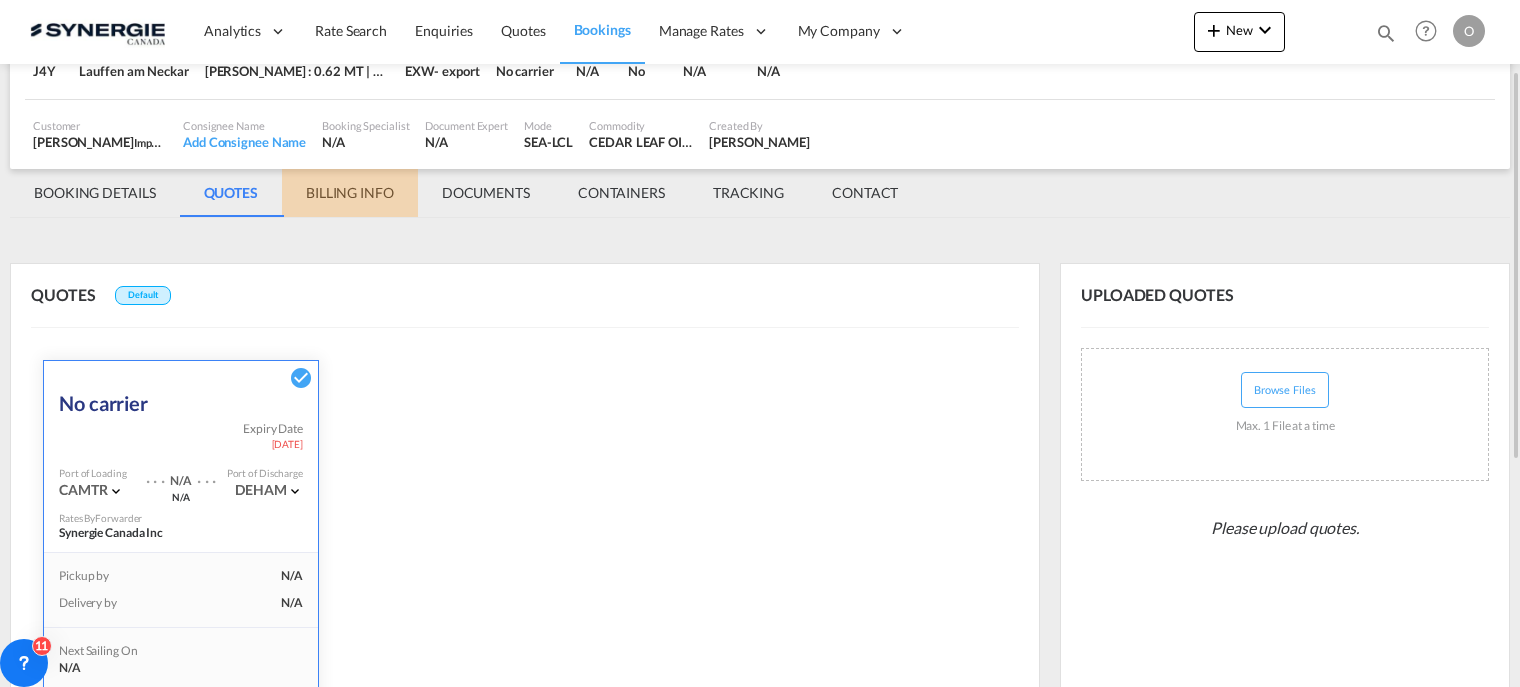 click on "BILLING INFO" at bounding box center (350, 193) 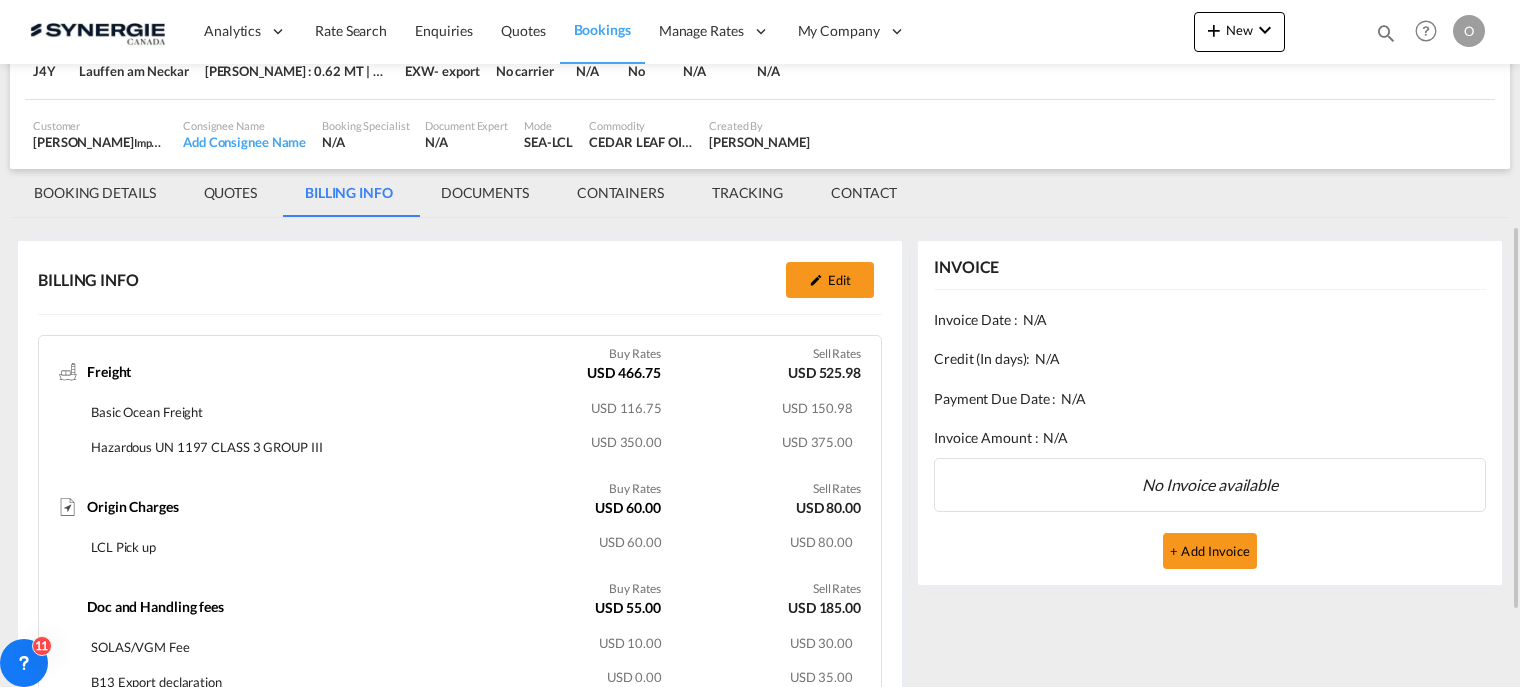 scroll, scrollTop: 324, scrollLeft: 0, axis: vertical 